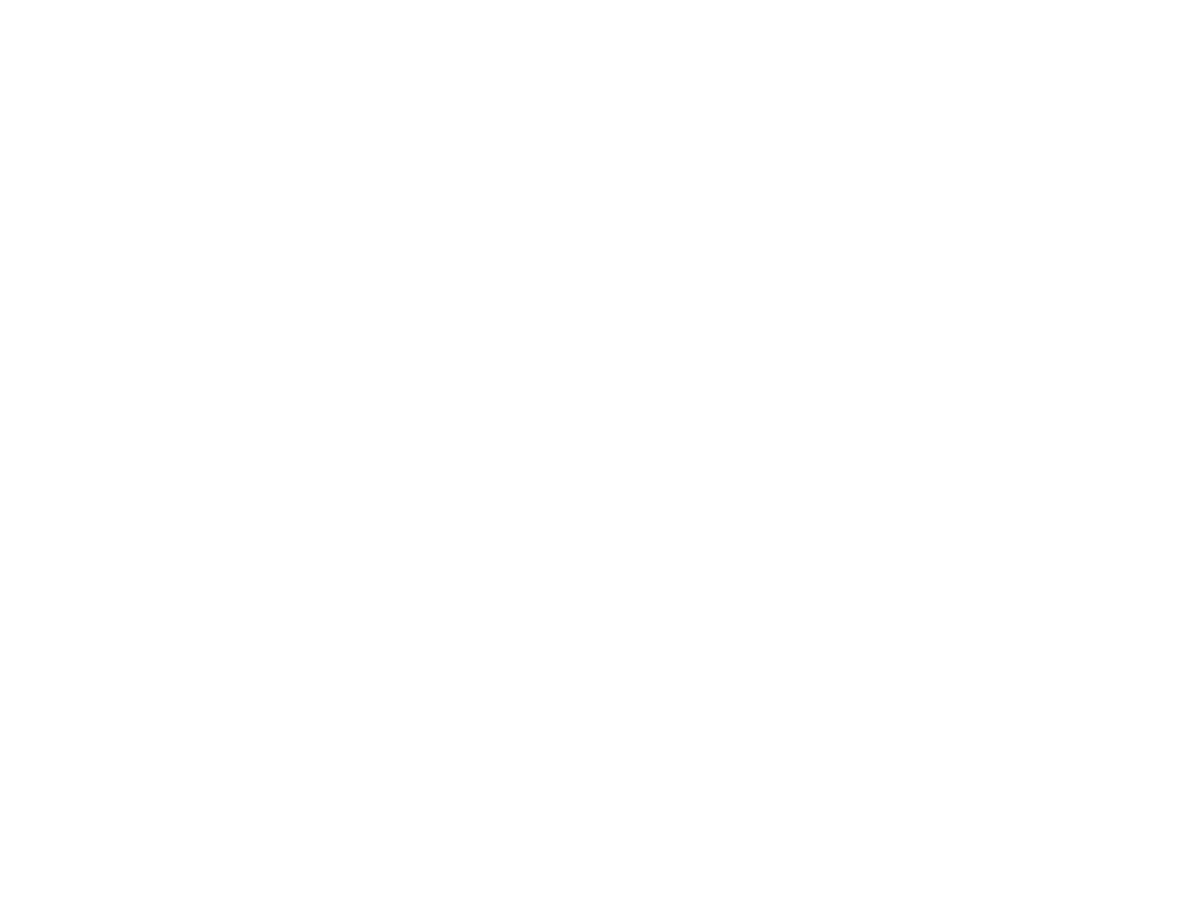 scroll, scrollTop: 0, scrollLeft: 0, axis: both 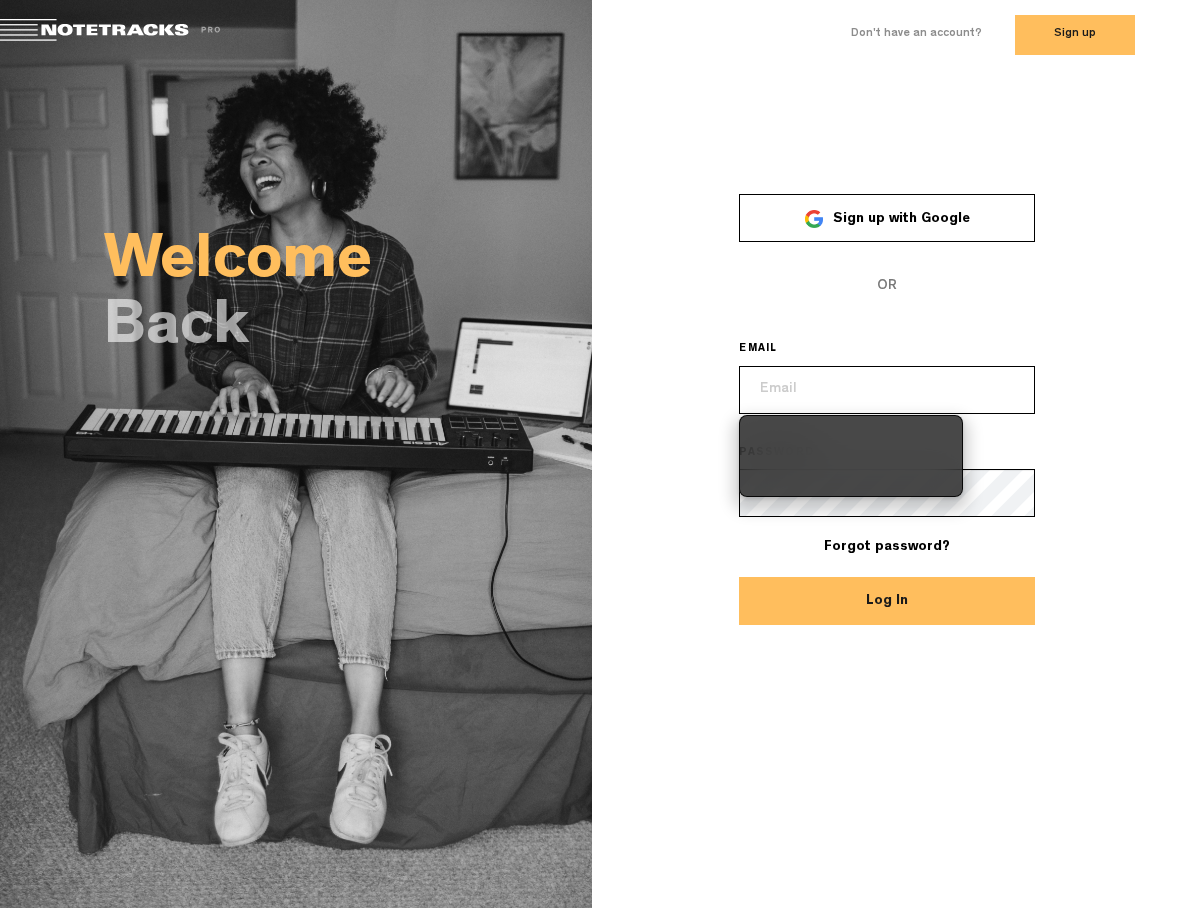 click at bounding box center (887, 390) 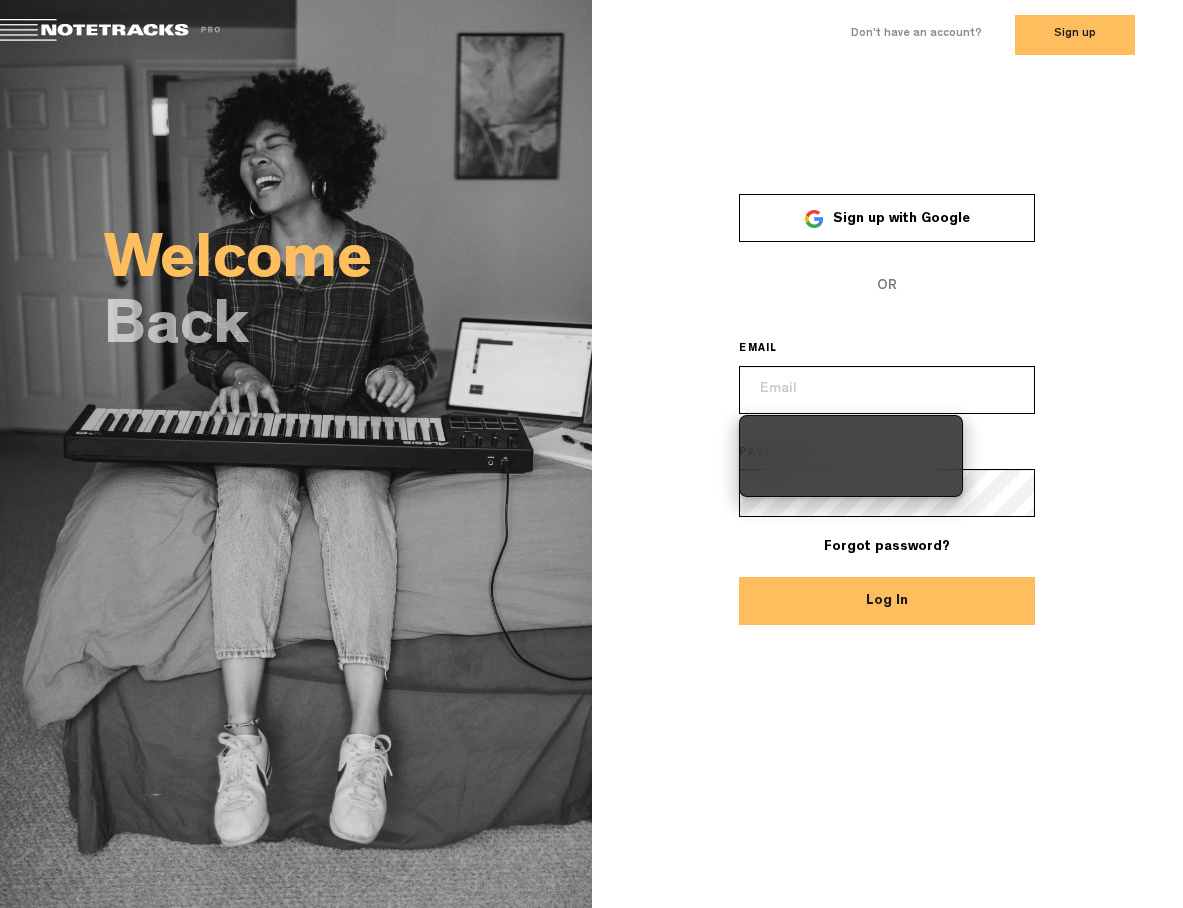 click on "EMAIL" at bounding box center [887, 372] 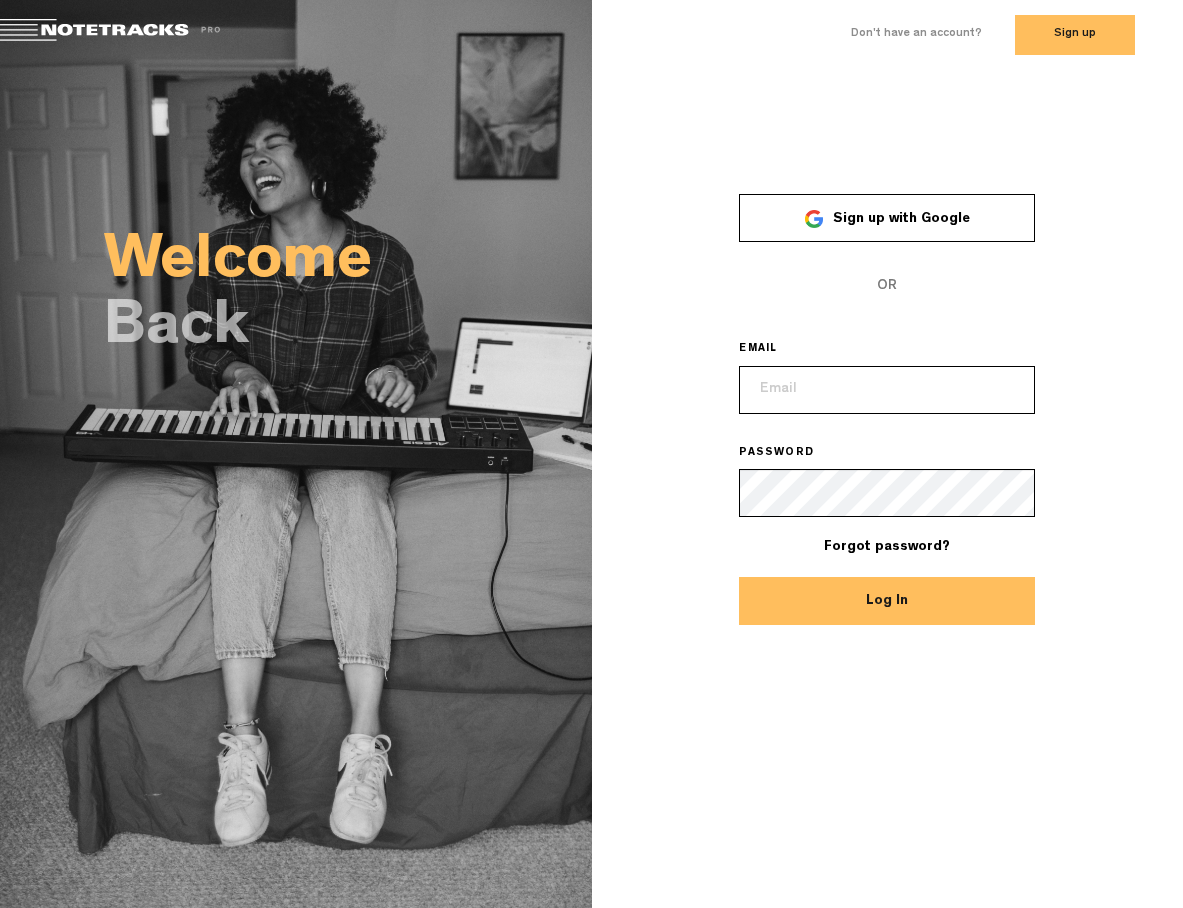 type on "[PERSON_NAME][EMAIL_ADDRESS][DOMAIN_NAME]" 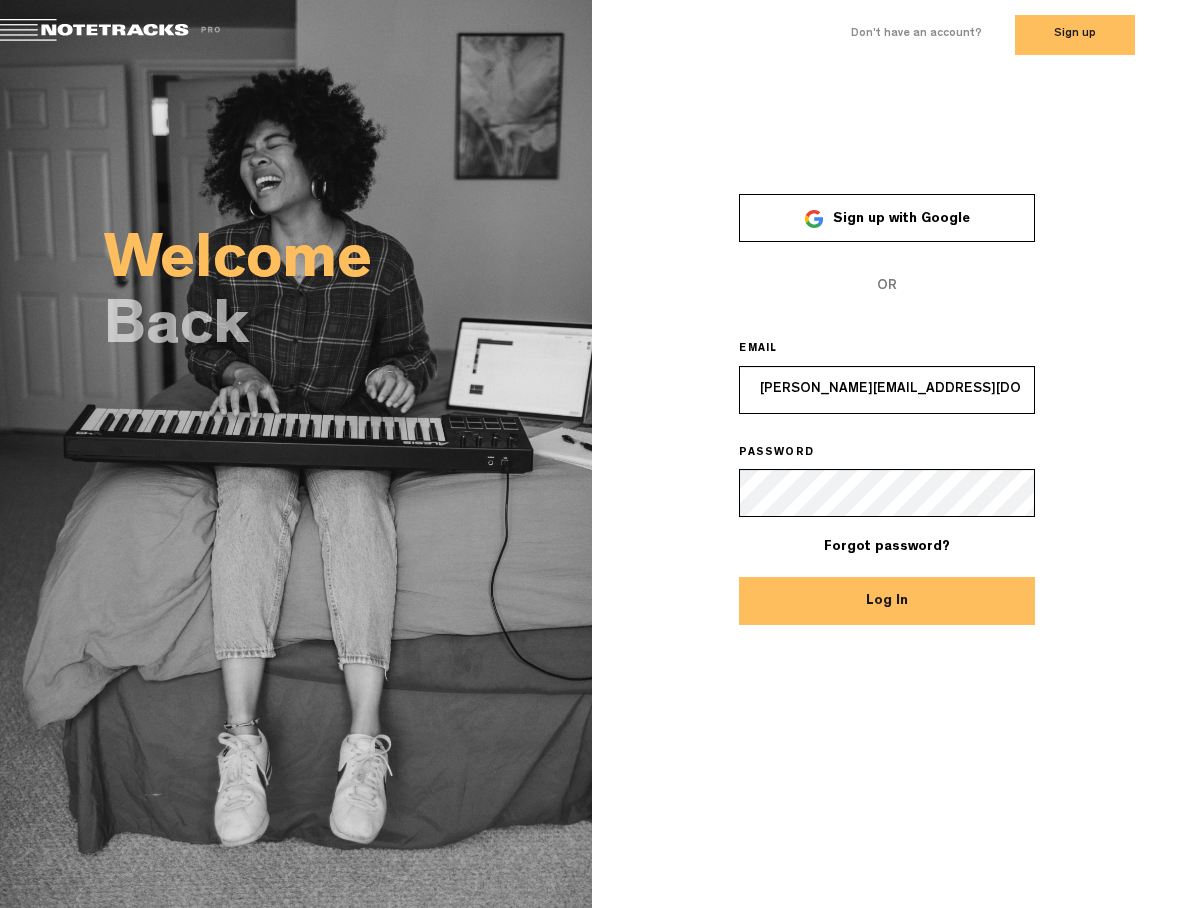 click on "Log In" at bounding box center (887, 601) 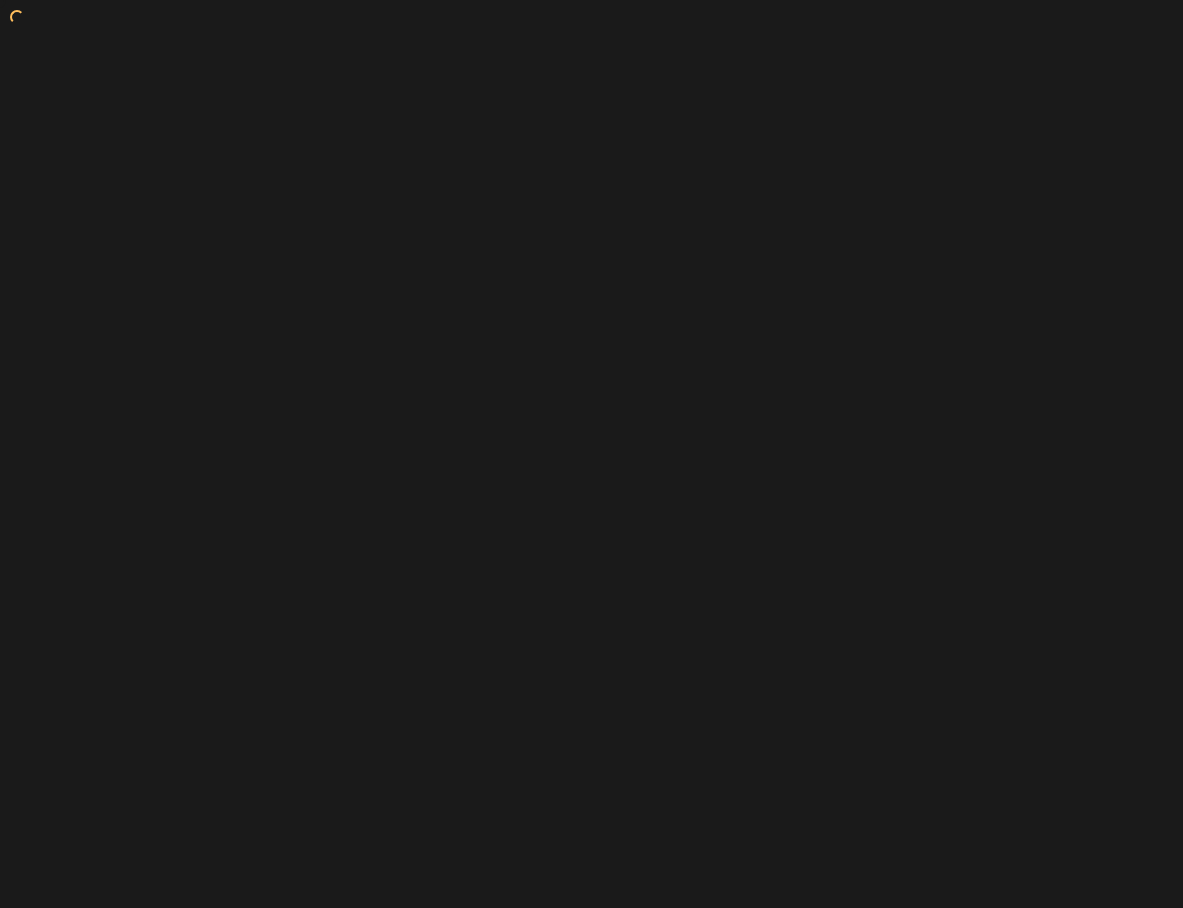 scroll, scrollTop: 0, scrollLeft: 0, axis: both 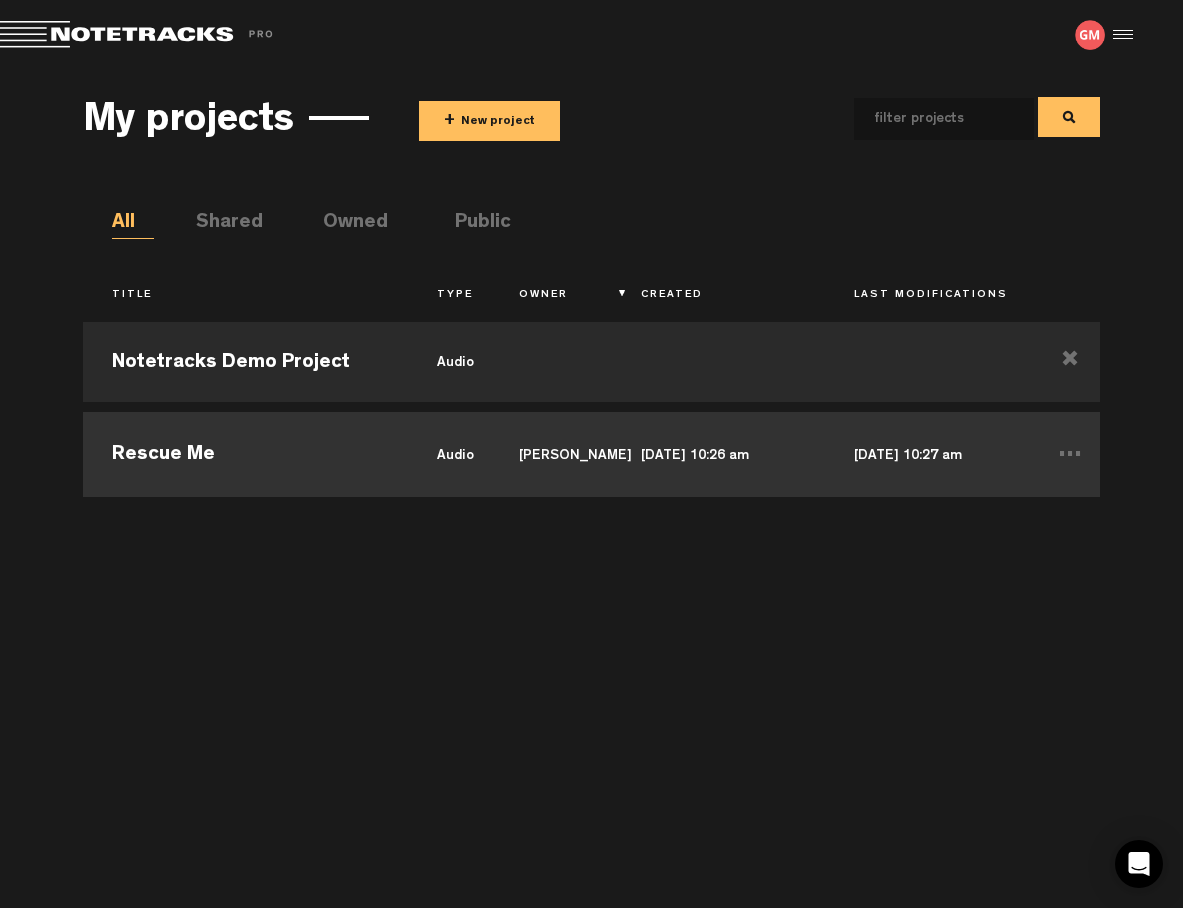 click on "Rescue Me" at bounding box center (246, 452) 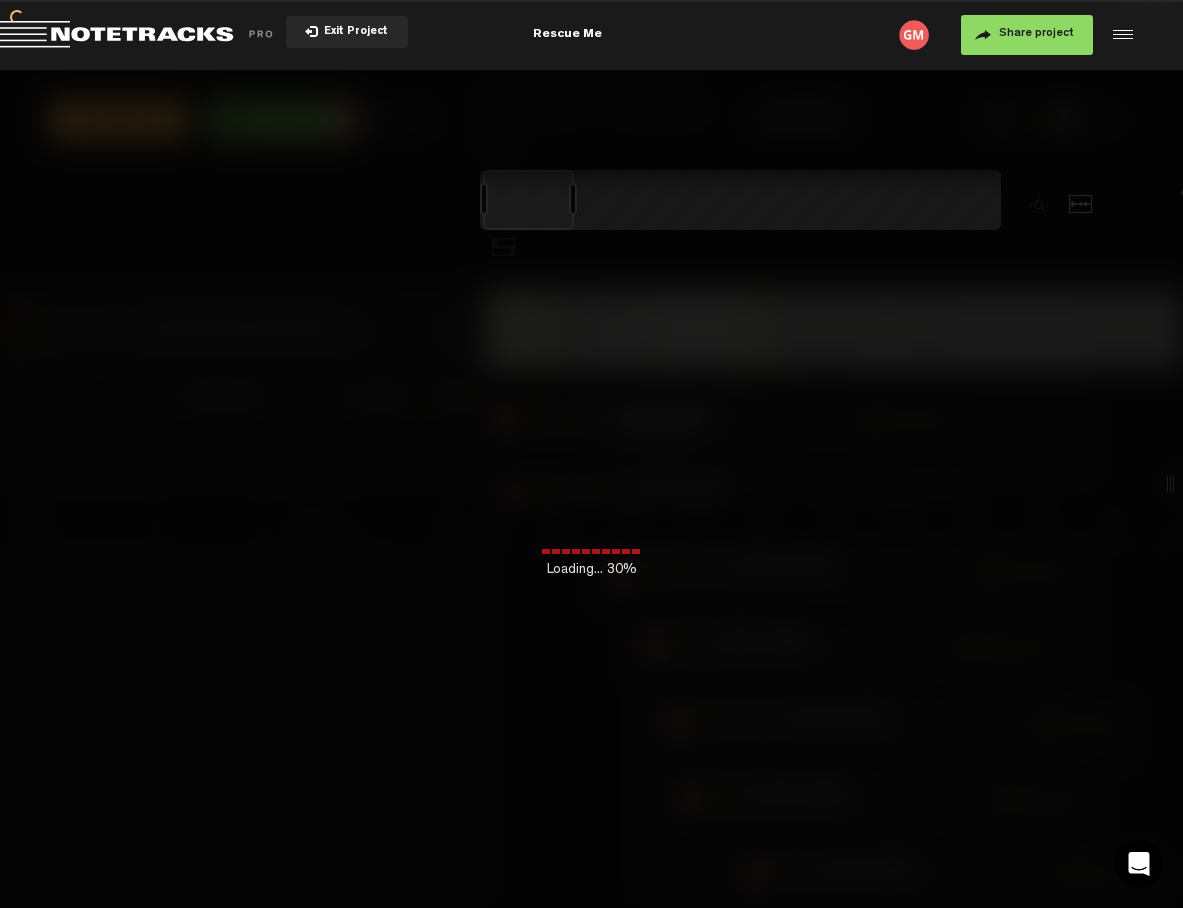 scroll, scrollTop: 0, scrollLeft: 0, axis: both 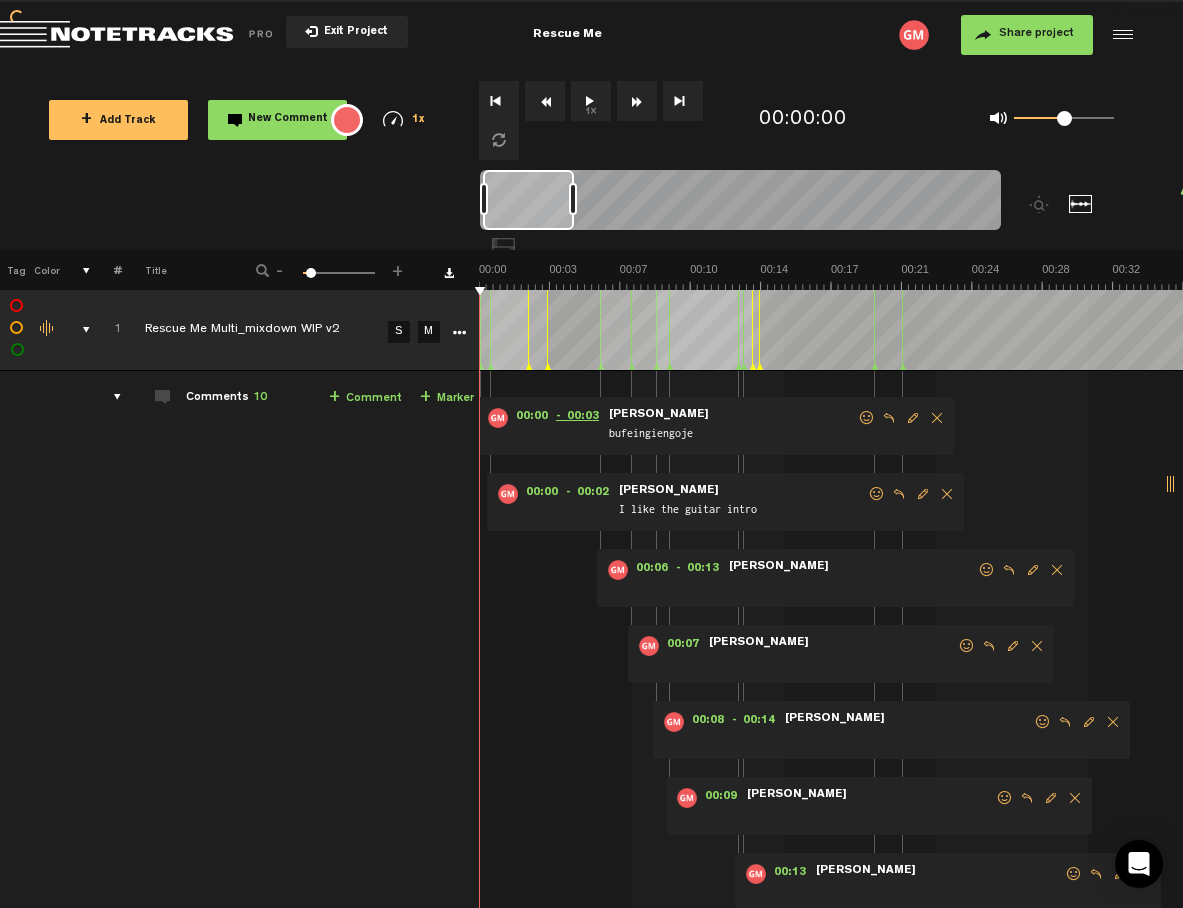 click on "00:00 -  00:03 • Greg Moyer:  "bufeingiengoje" Greg Moyer bufeingiengoje" at bounding box center [715, 426] 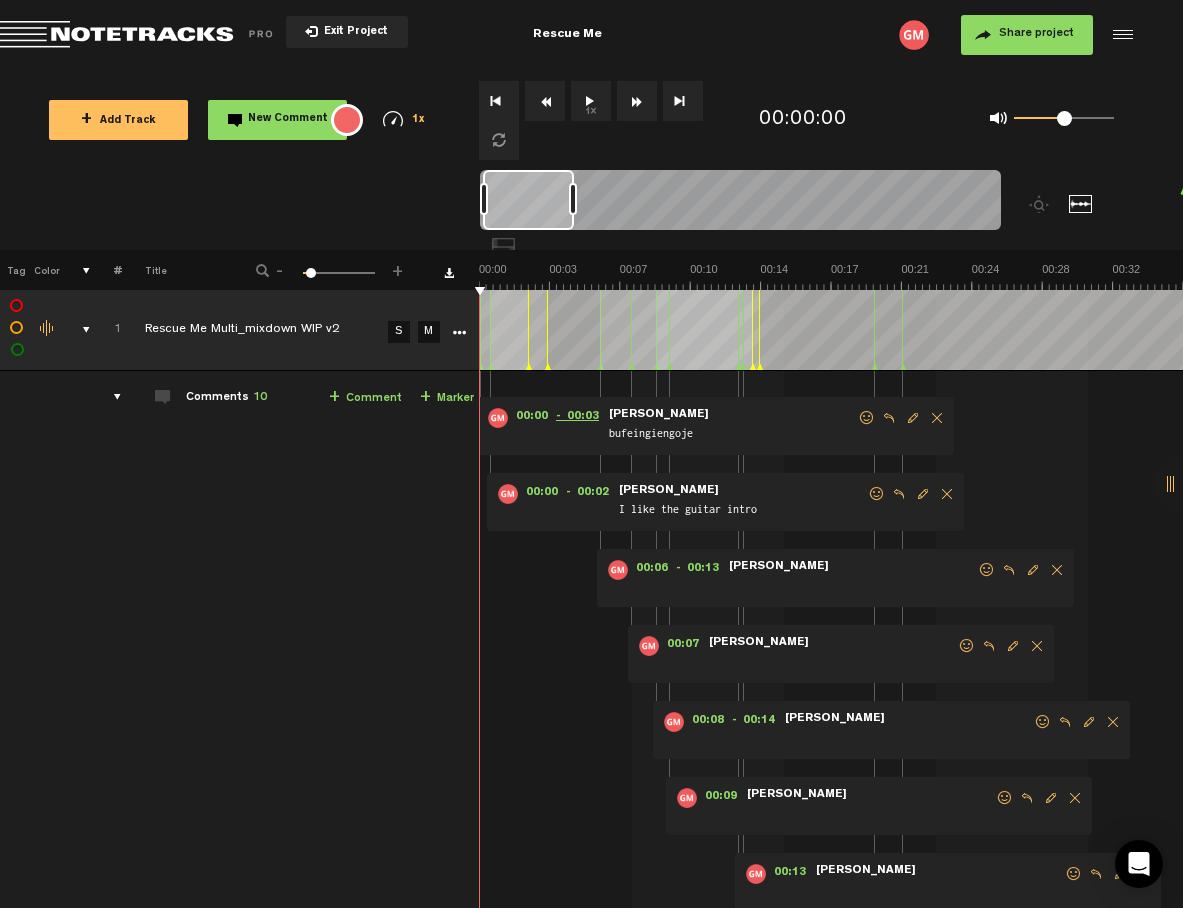 click on "00:00 -  00:03 • Greg Moyer:  "bufeingiengoje" Greg Moyer bufeingiengoje" at bounding box center [715, 426] 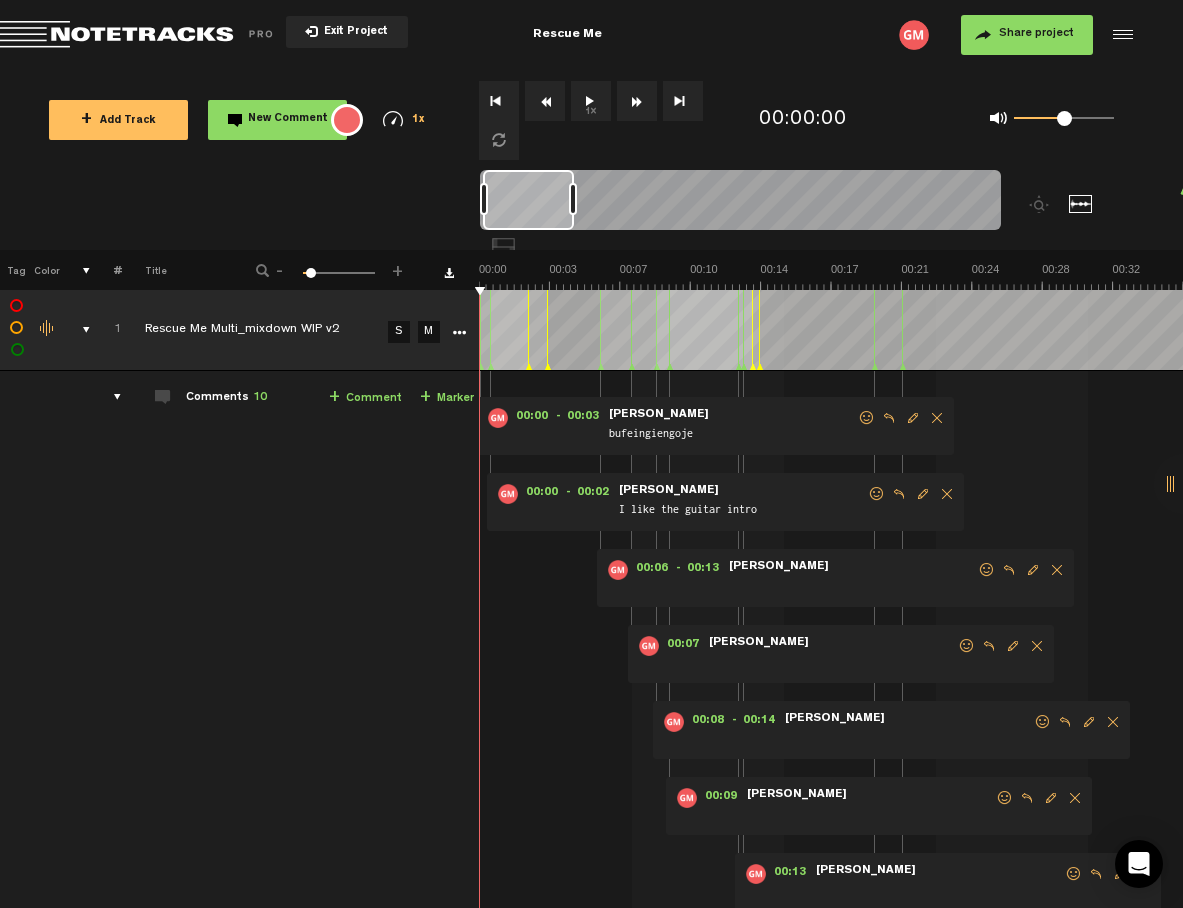 click at bounding box center [490, 330] 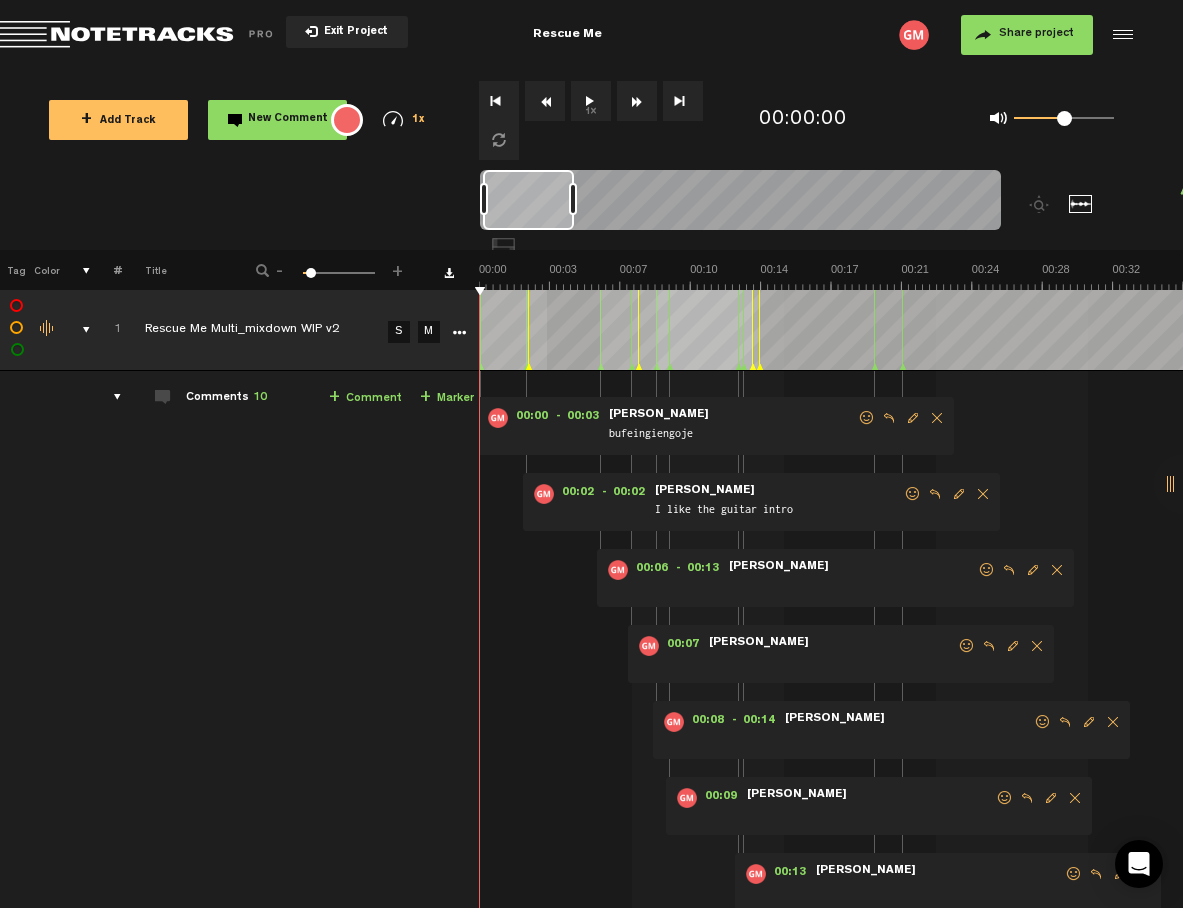 click at bounding box center (638, 330) 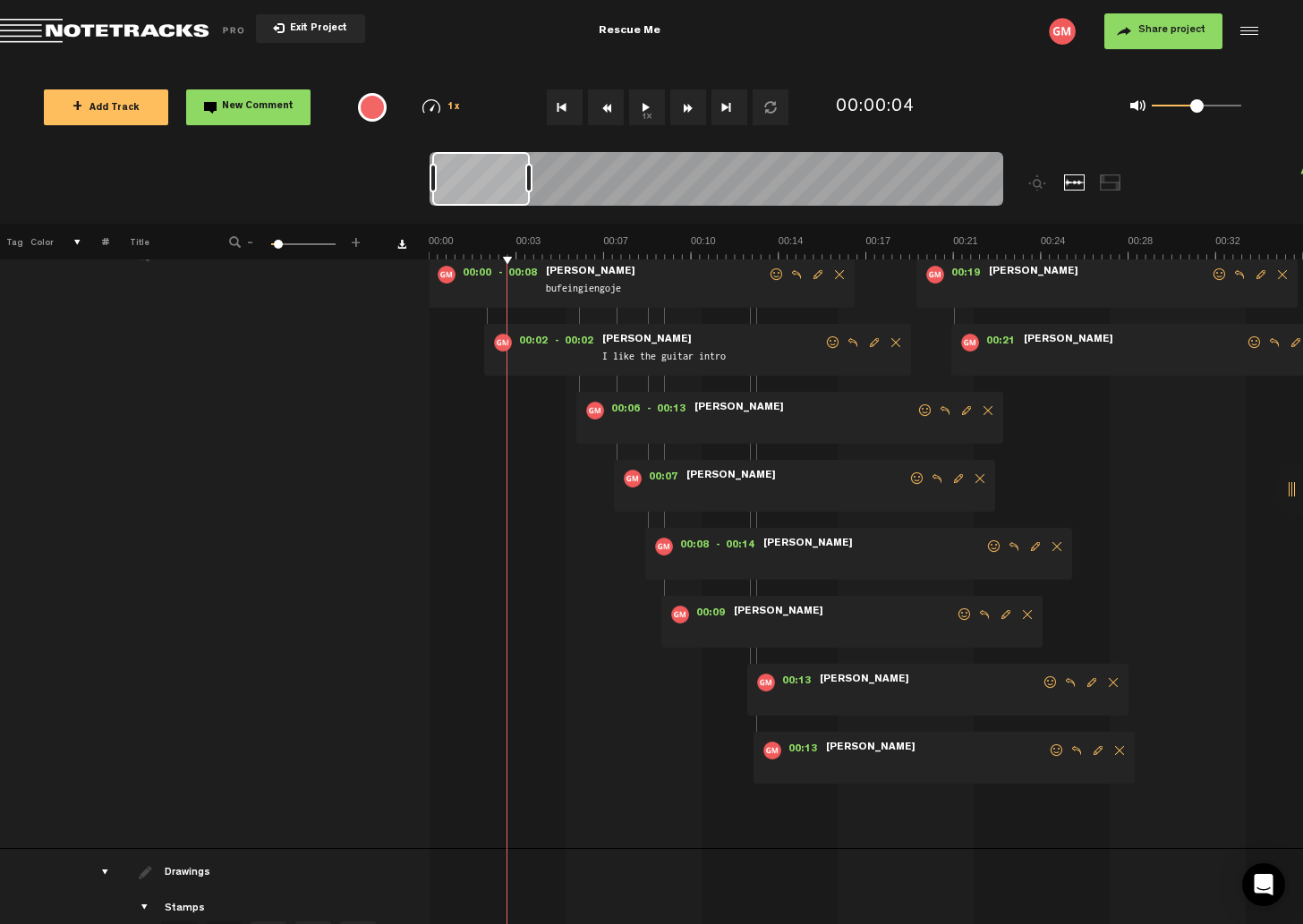 scroll, scrollTop: 0, scrollLeft: 0, axis: both 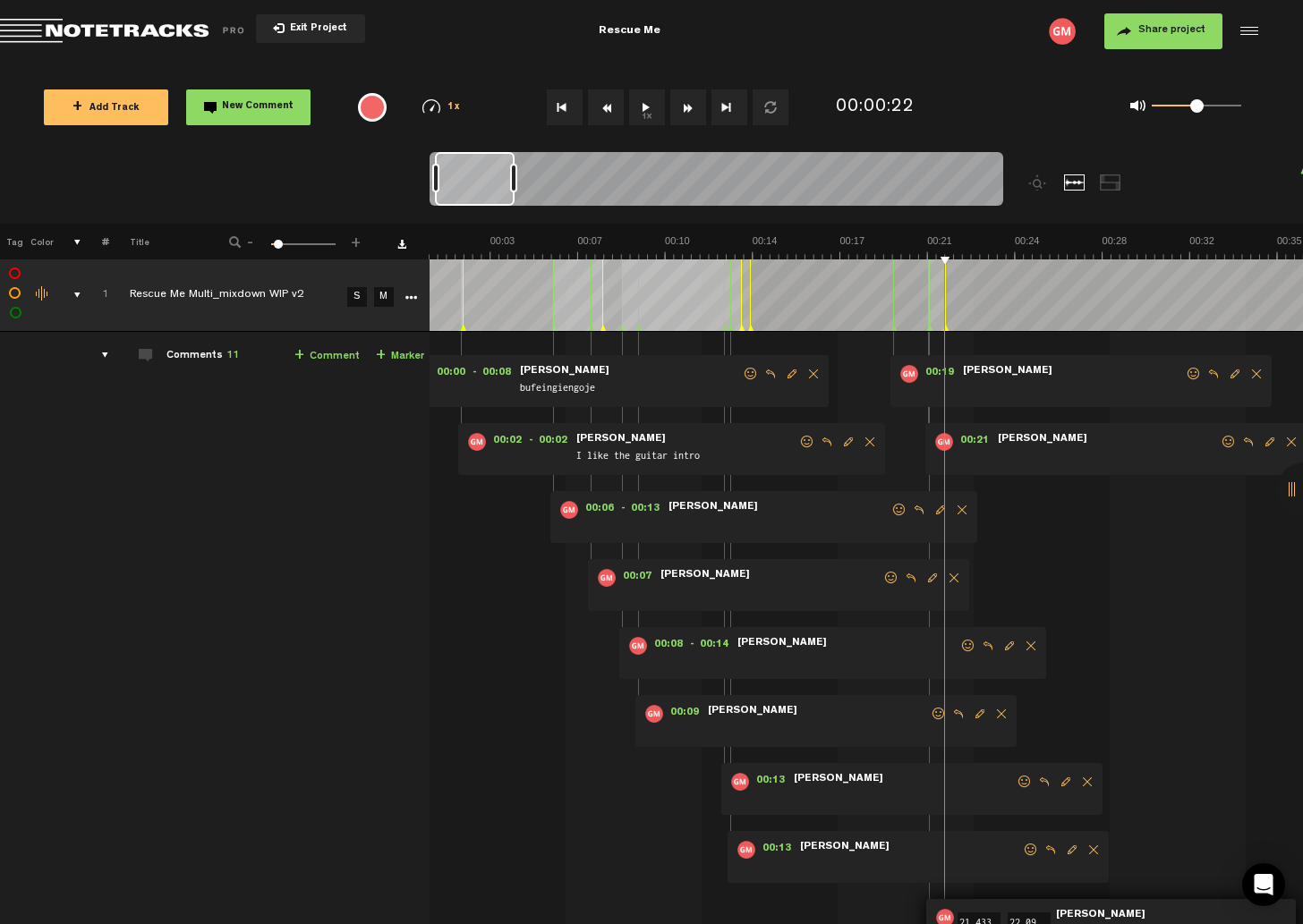 click on "00:00 -  00:08 • Greg Moyer:  "bufeingiengoje" Greg Moyer bufeingiengoje                             00:02 -  00:02 • Greg Moyer:  "I like the guitar intro" Greg Moyer I like the guitar intro                             00:06 -  00:13 • Greg Moyer:  "" Greg Moyer                             00:07 -     • Greg Moyer:  "" Greg Moyer                             00:08 -  00:14 • Greg Moyer:  "" Greg Moyer                             00:09 -     • Greg Moyer:  "" Greg Moyer                             00:13 -     • Greg Moyer:  "" Greg Moyer                             00:13 -     • Greg Moyer:  "" Greg Moyer                             00:19 -     • Greg Moyer:  "" Greg Moyer                             00:21 -     • Greg Moyer:  "" Greg Moyer                             00:21 21.433 -  00:22 22.09 • Greg Moyer:  "" Greg Moyer" at bounding box center [842, 681] 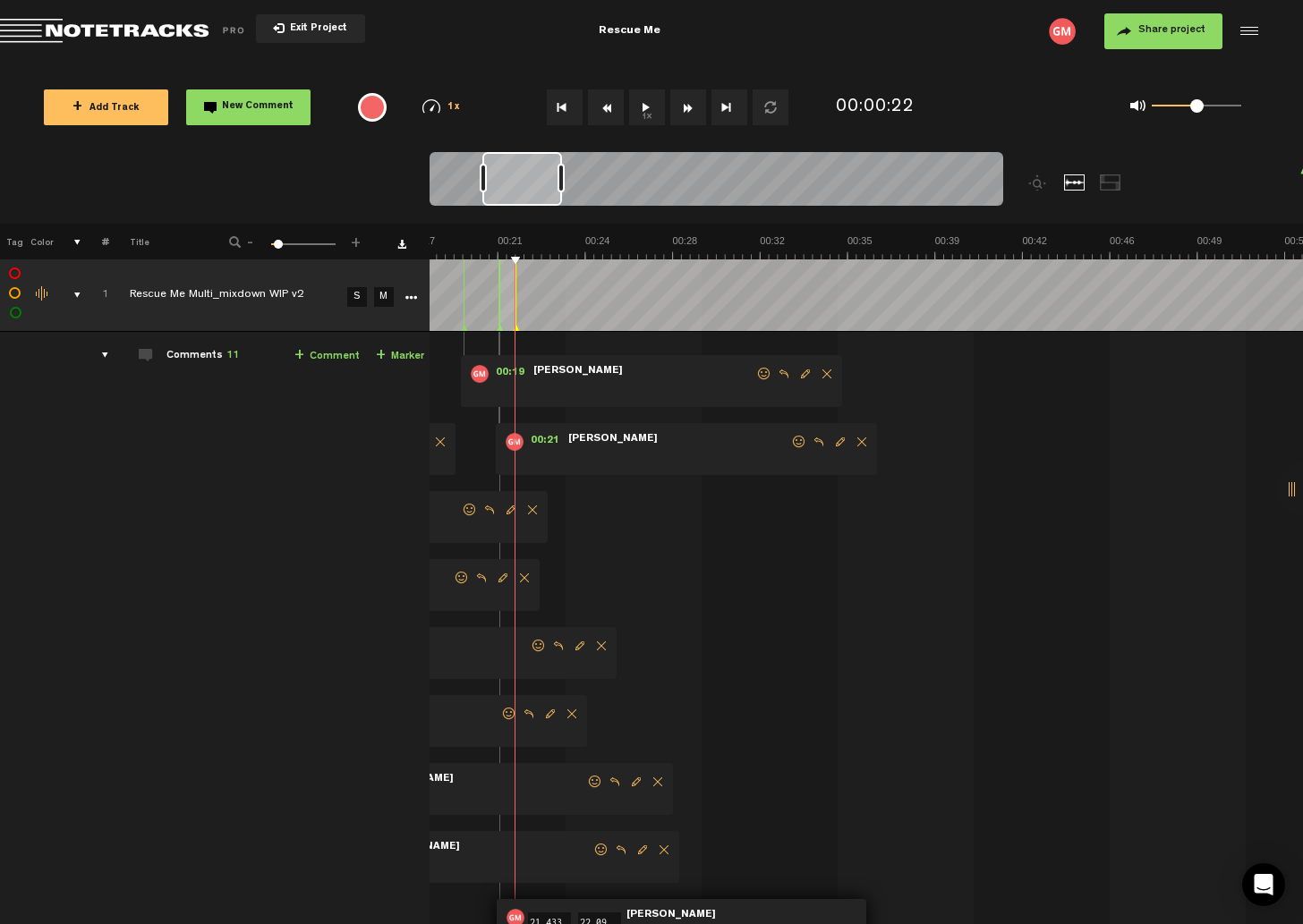 scroll, scrollTop: 357, scrollLeft: 14, axis: both 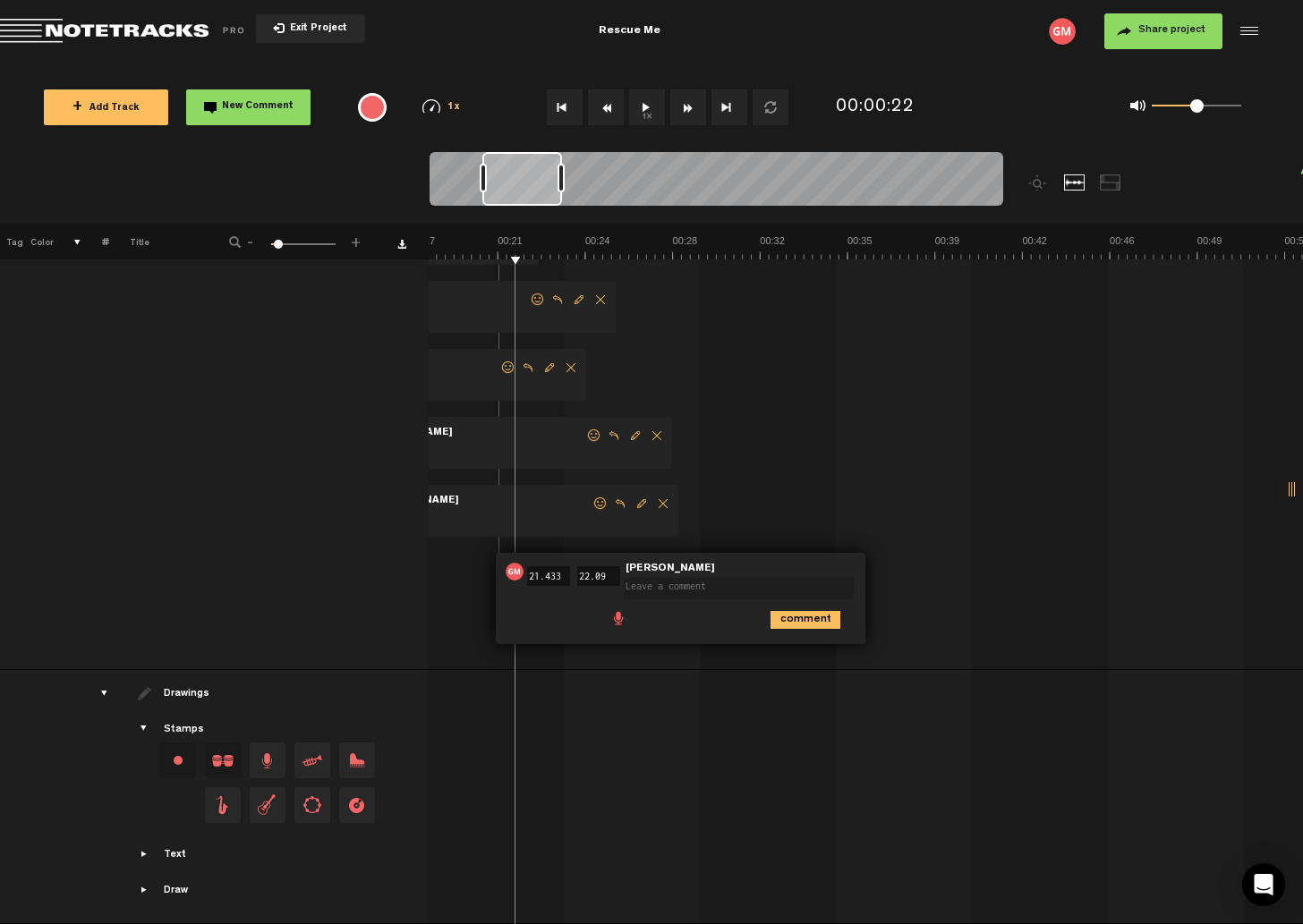 click on "1         Rescue Me Multi_mixdown WIP v2                     S             M                         Rescue Me Multi_mixdown WIP v2 by Greg Moyer  1 collaborators                        00:00 -  00:08 • Greg Moyer:  "bufeingiengoje" Greg Moyer bufeingiengoje                             00:02 -  00:02 • Greg Moyer:  "I like the guitar intro" Greg Moyer I like the guitar intro                             00:06 -  00:13 • Greg Moyer:  "" Greg Moyer                             00:07 -     • Greg Moyer:  "" Greg Moyer                             00:08 -  00:14 • Greg Moyer:  "" Greg Moyer                             00:09 -     • Greg Moyer:  "" Greg Moyer                             00:13 -     • Greg Moyer:  "" Greg Moyer                             00:13 -     • Greg Moyer:  "" Greg Moyer                             00:19 -     • Greg Moyer:  "" Greg Moyer                             00:21" at bounding box center (865, 327) 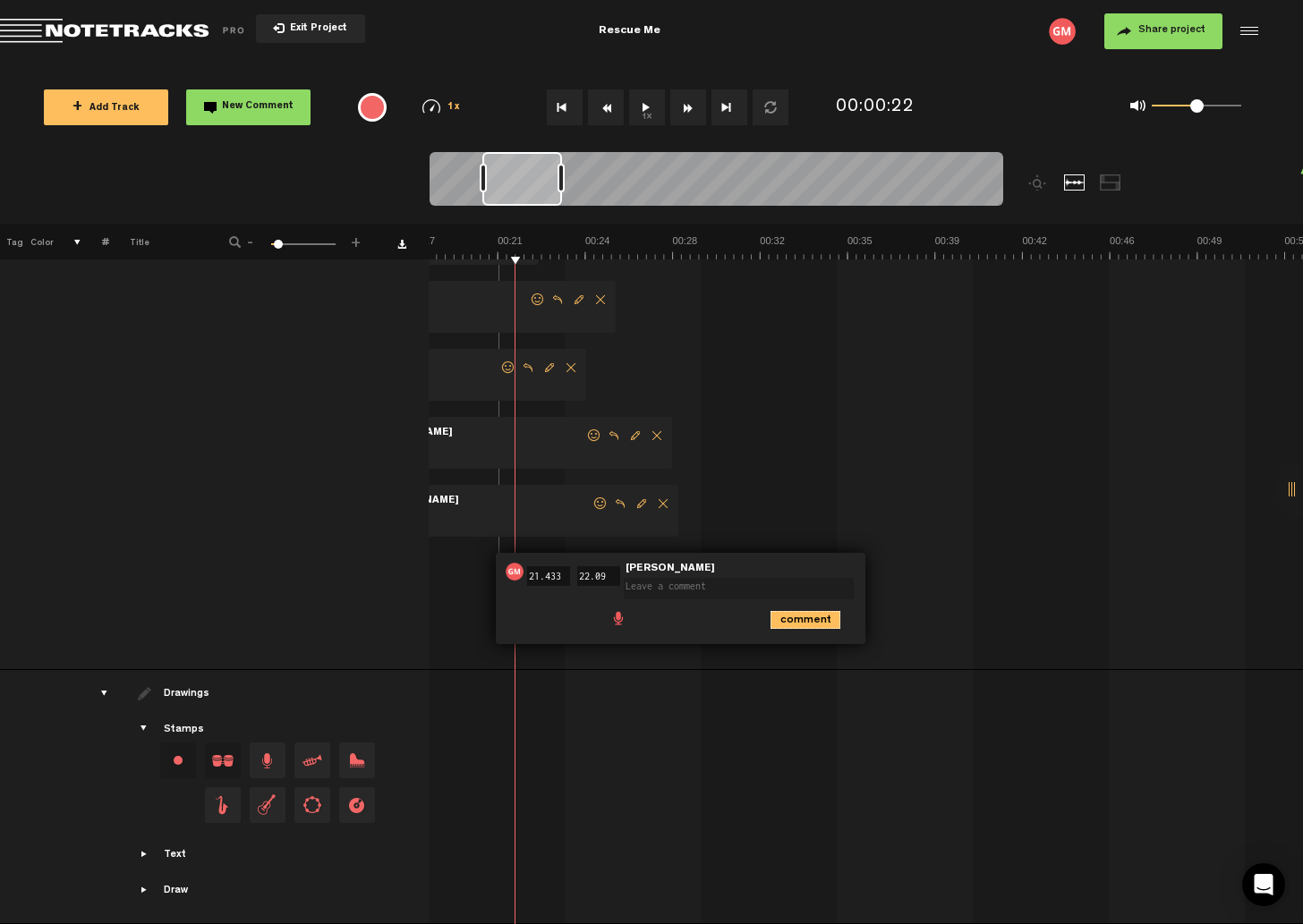 click on "comment" at bounding box center (805, 620) 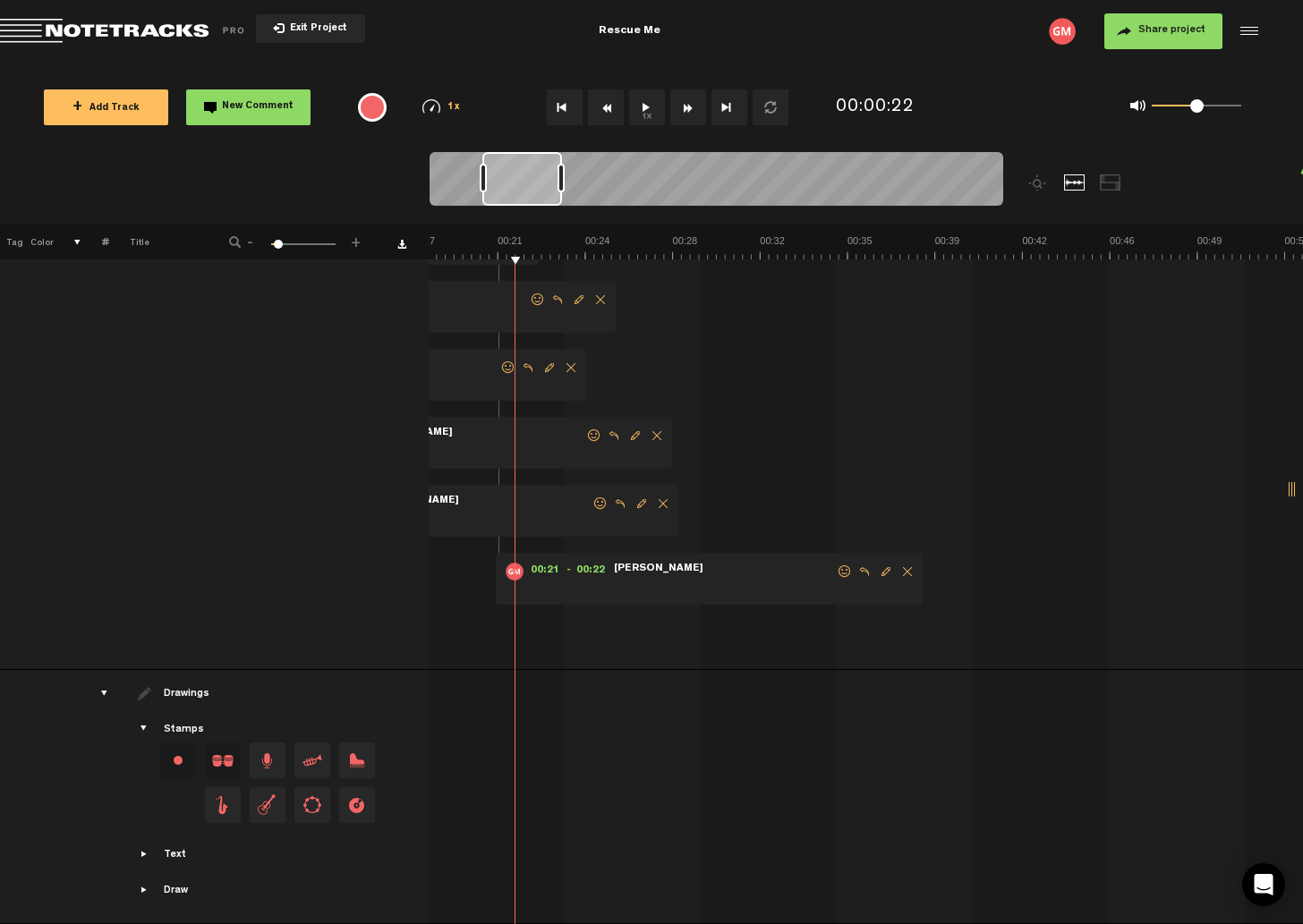 click at bounding box center (907, 572) 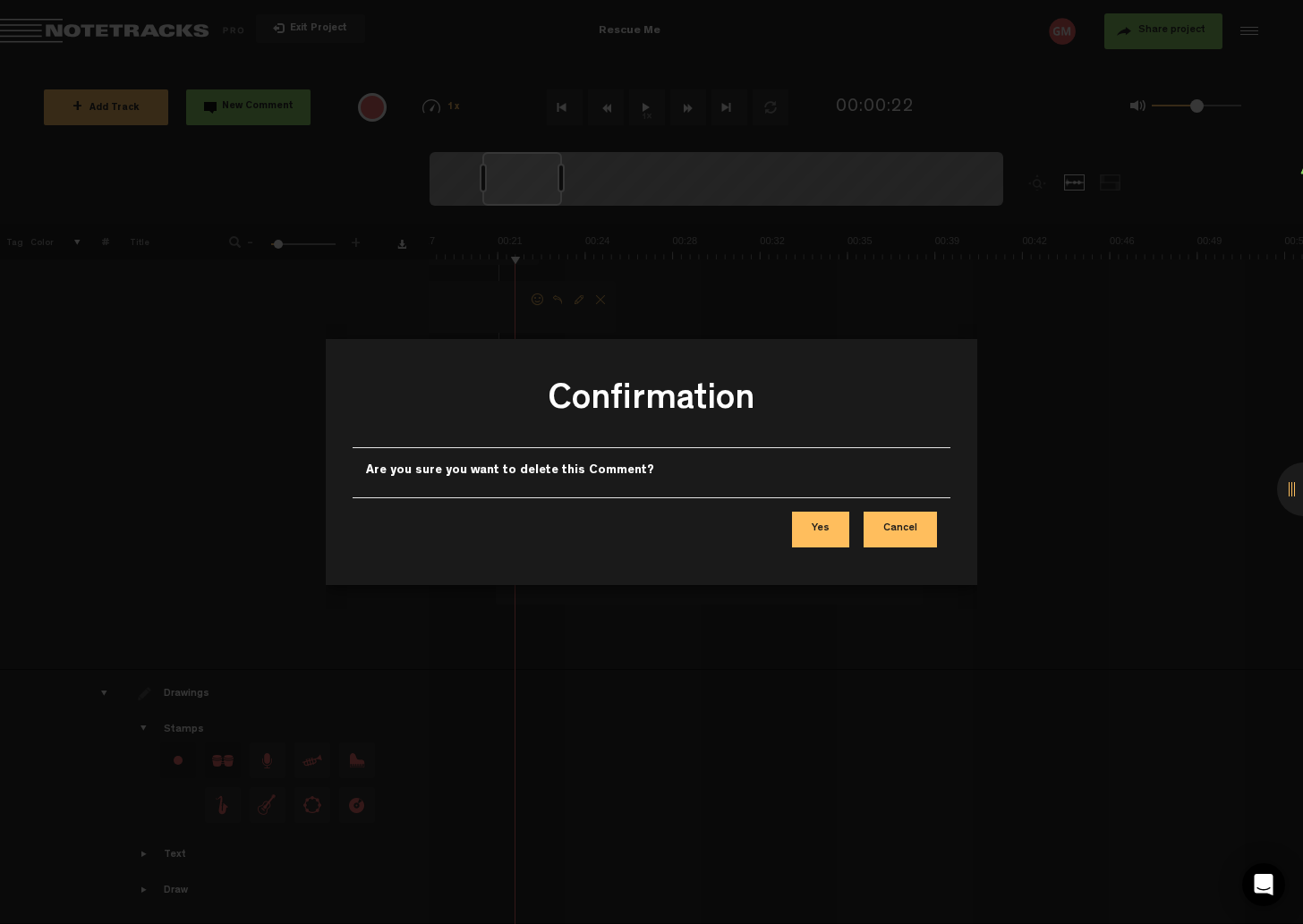 click on "Cancel" at bounding box center (900, 530) 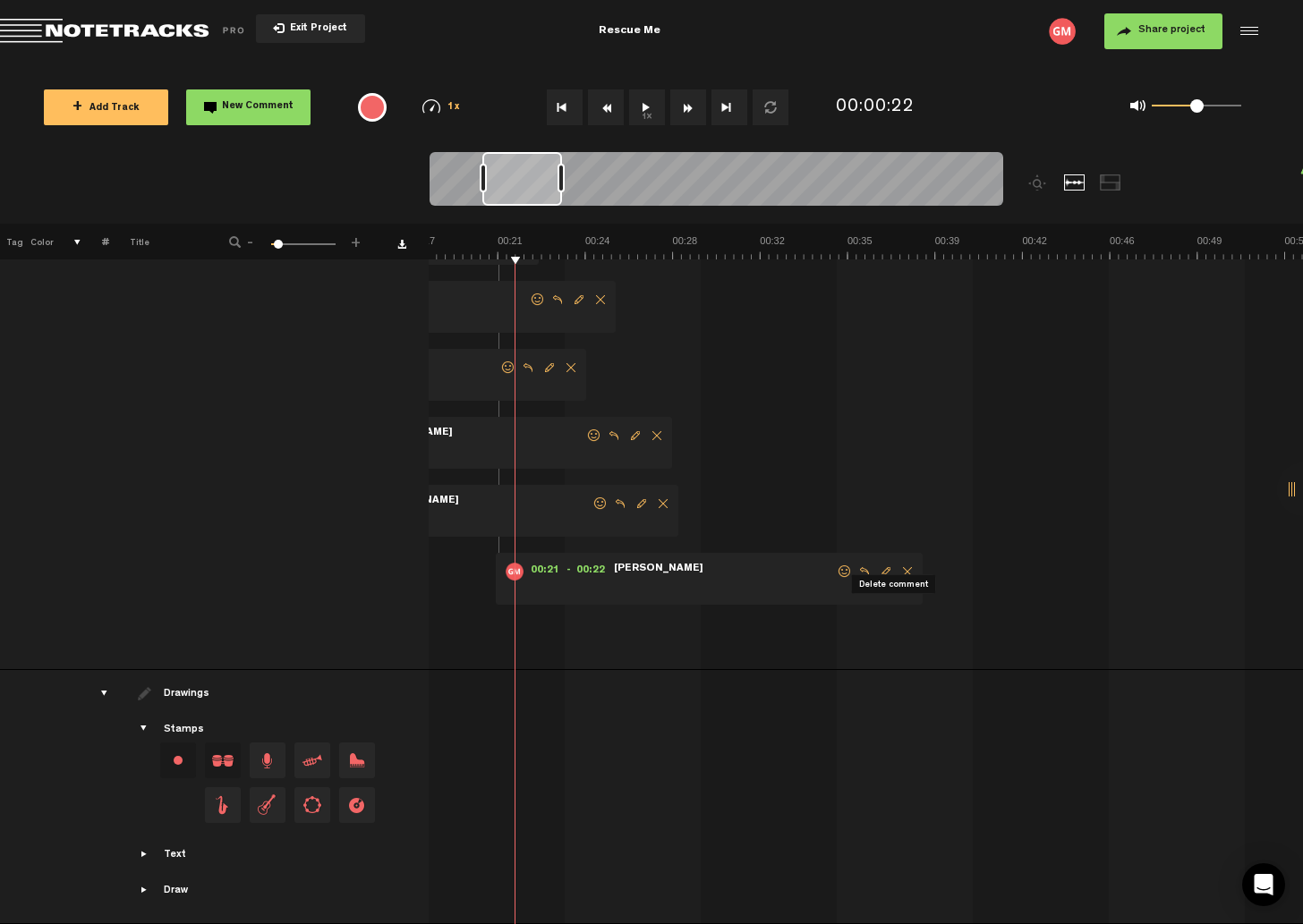 click at bounding box center (907, 572) 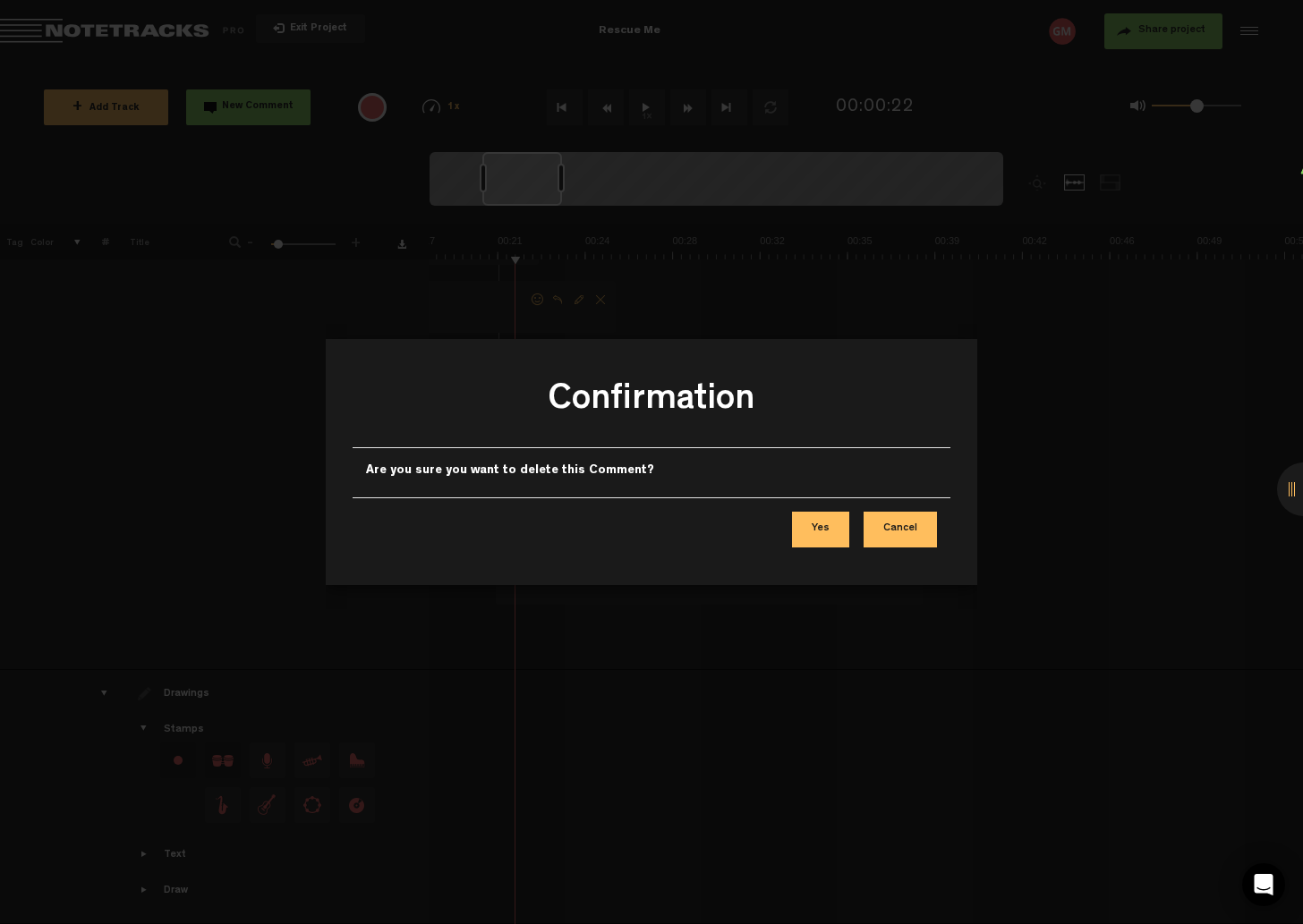 click on "Yes" at bounding box center (821, 530) 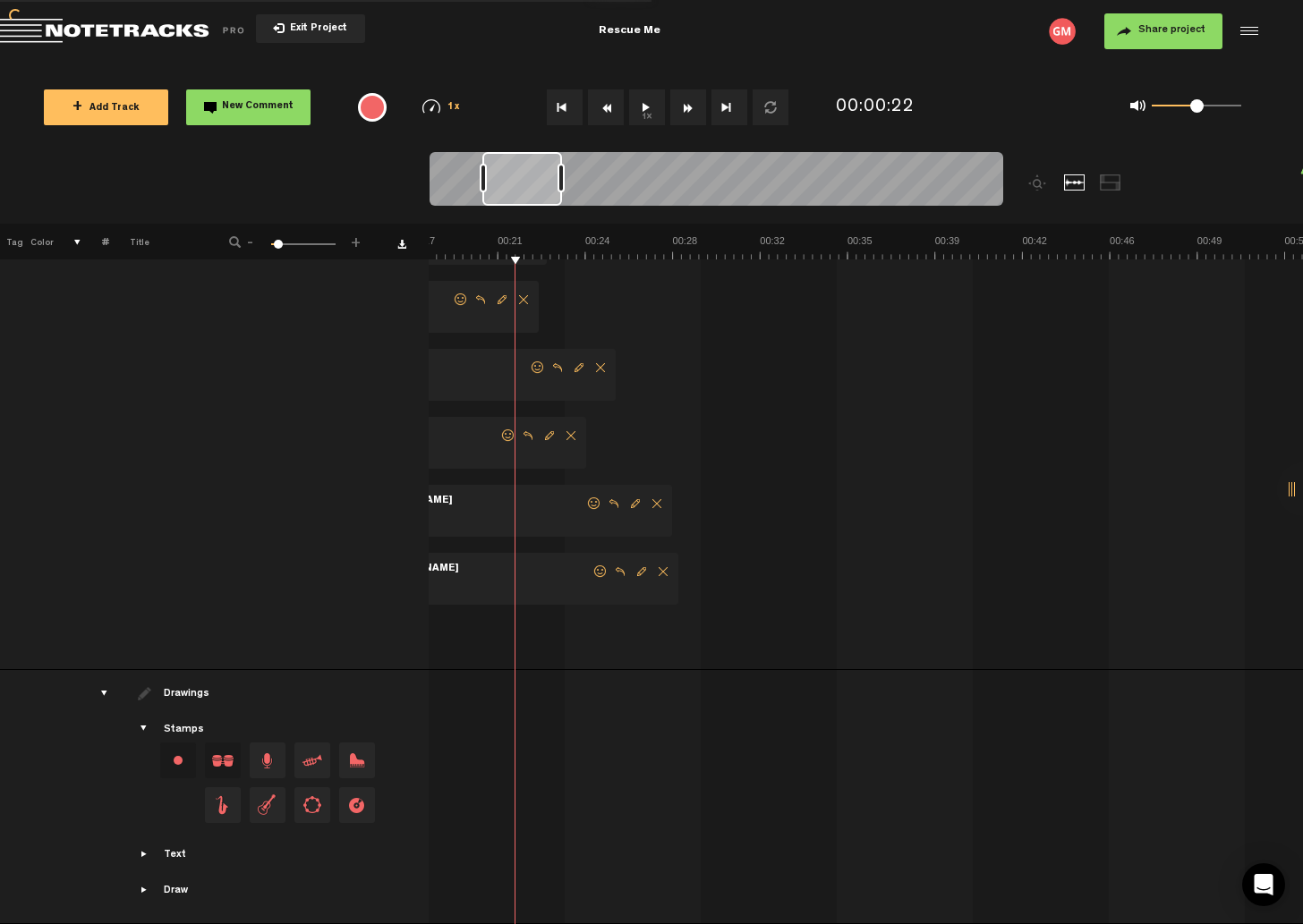 scroll, scrollTop: 289, scrollLeft: 14, axis: both 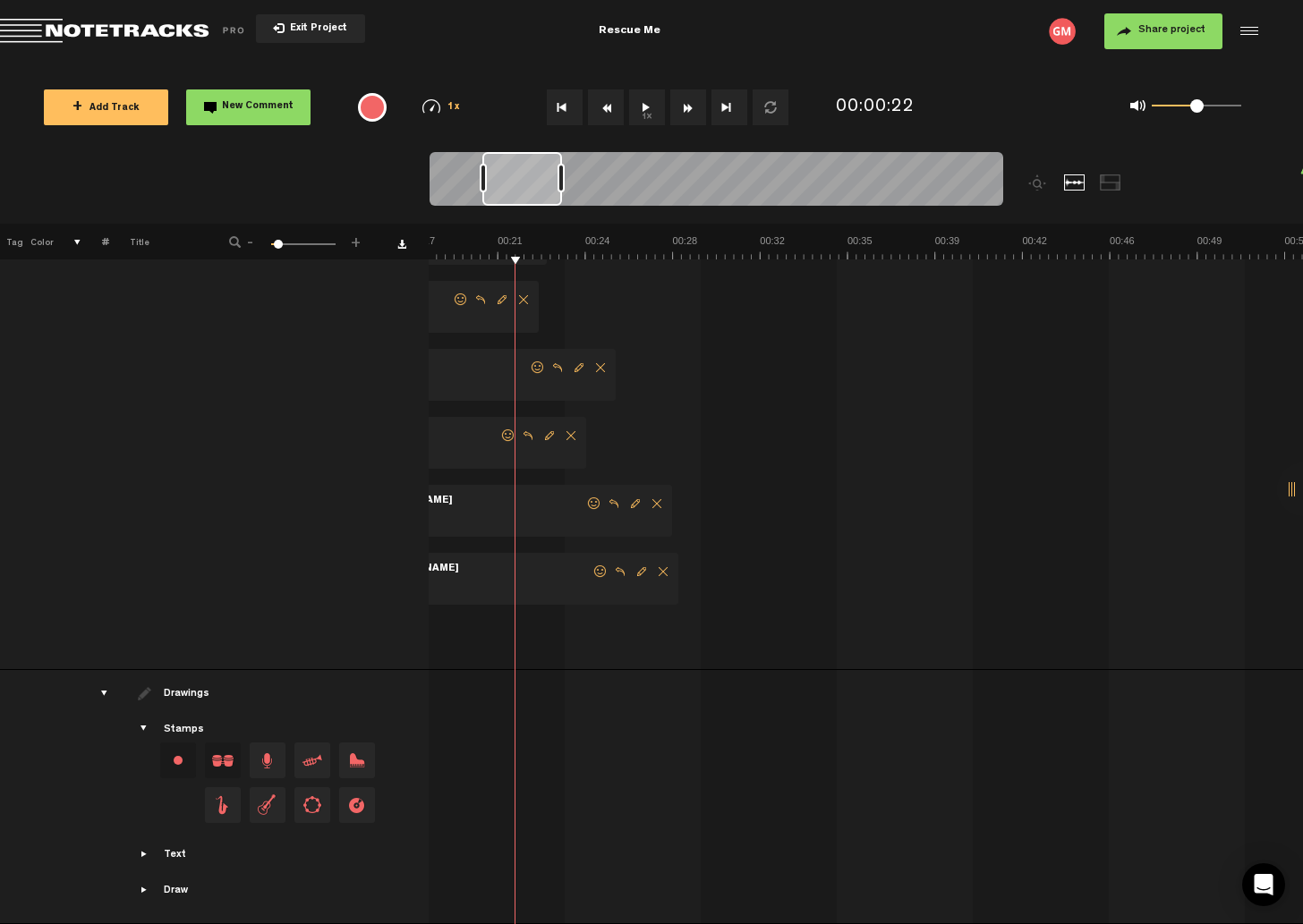 click at bounding box center [663, 572] 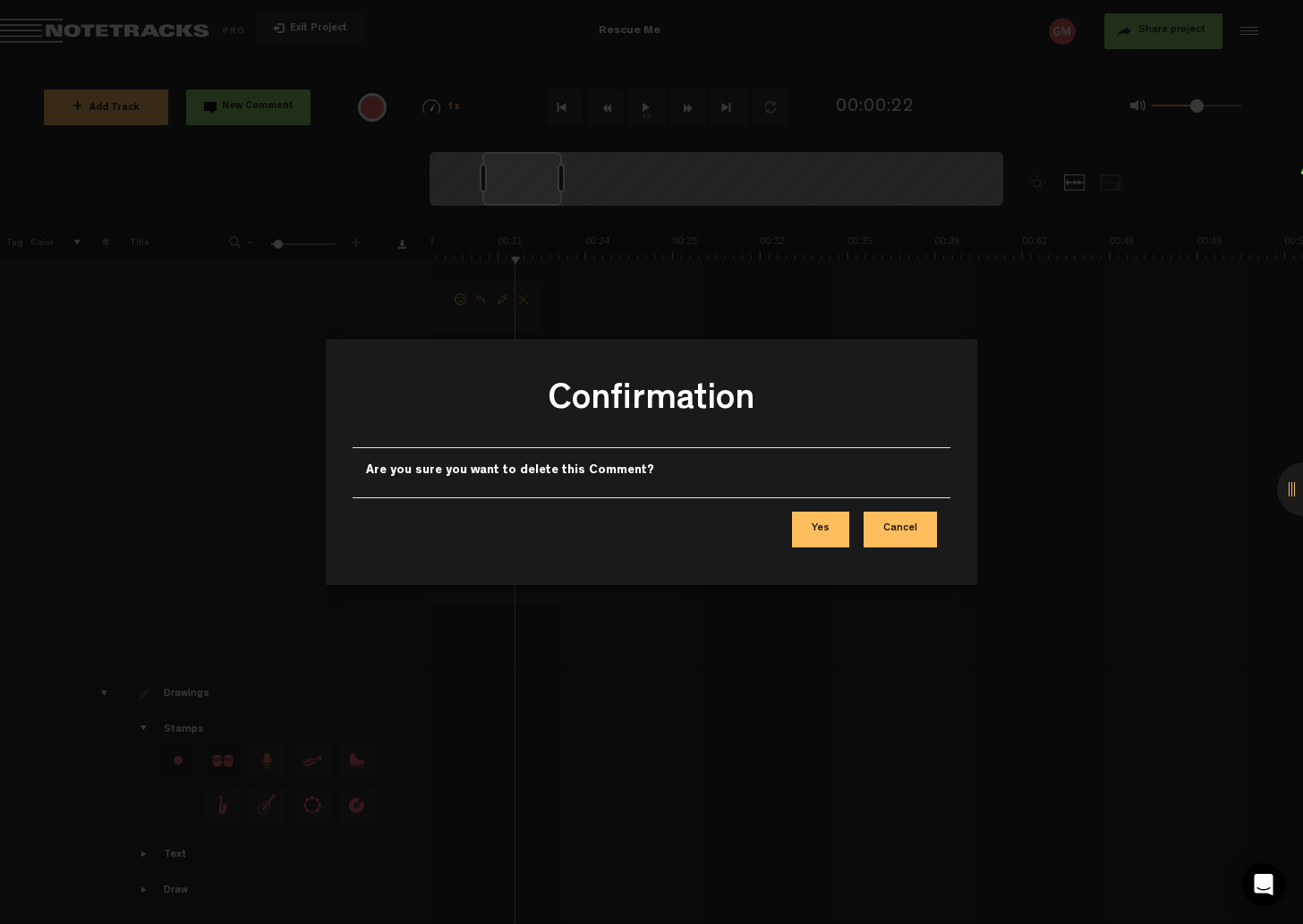 drag, startPoint x: 812, startPoint y: 529, endPoint x: 797, endPoint y: 520, distance: 17.492856 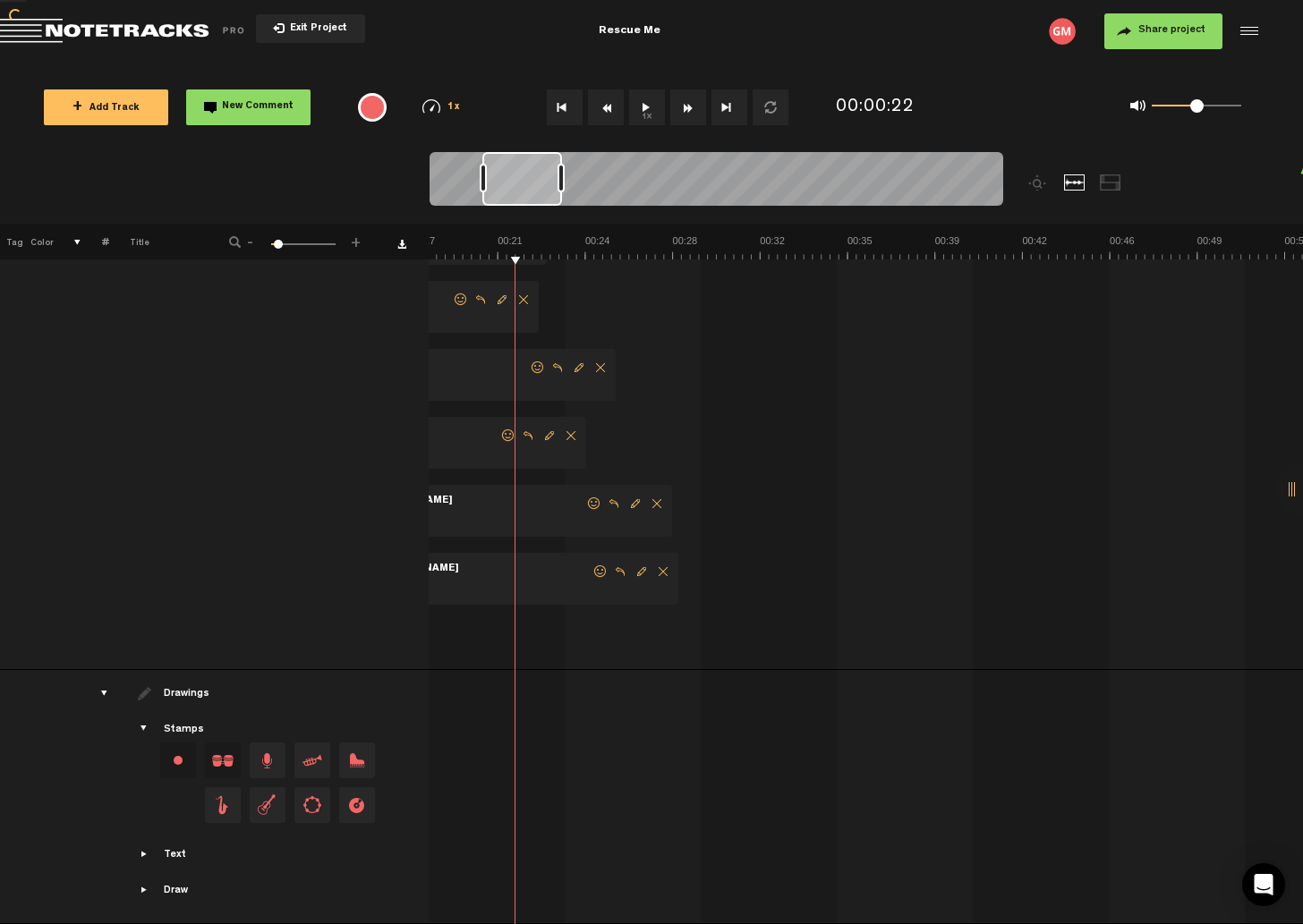 scroll, scrollTop: 221, scrollLeft: 14, axis: both 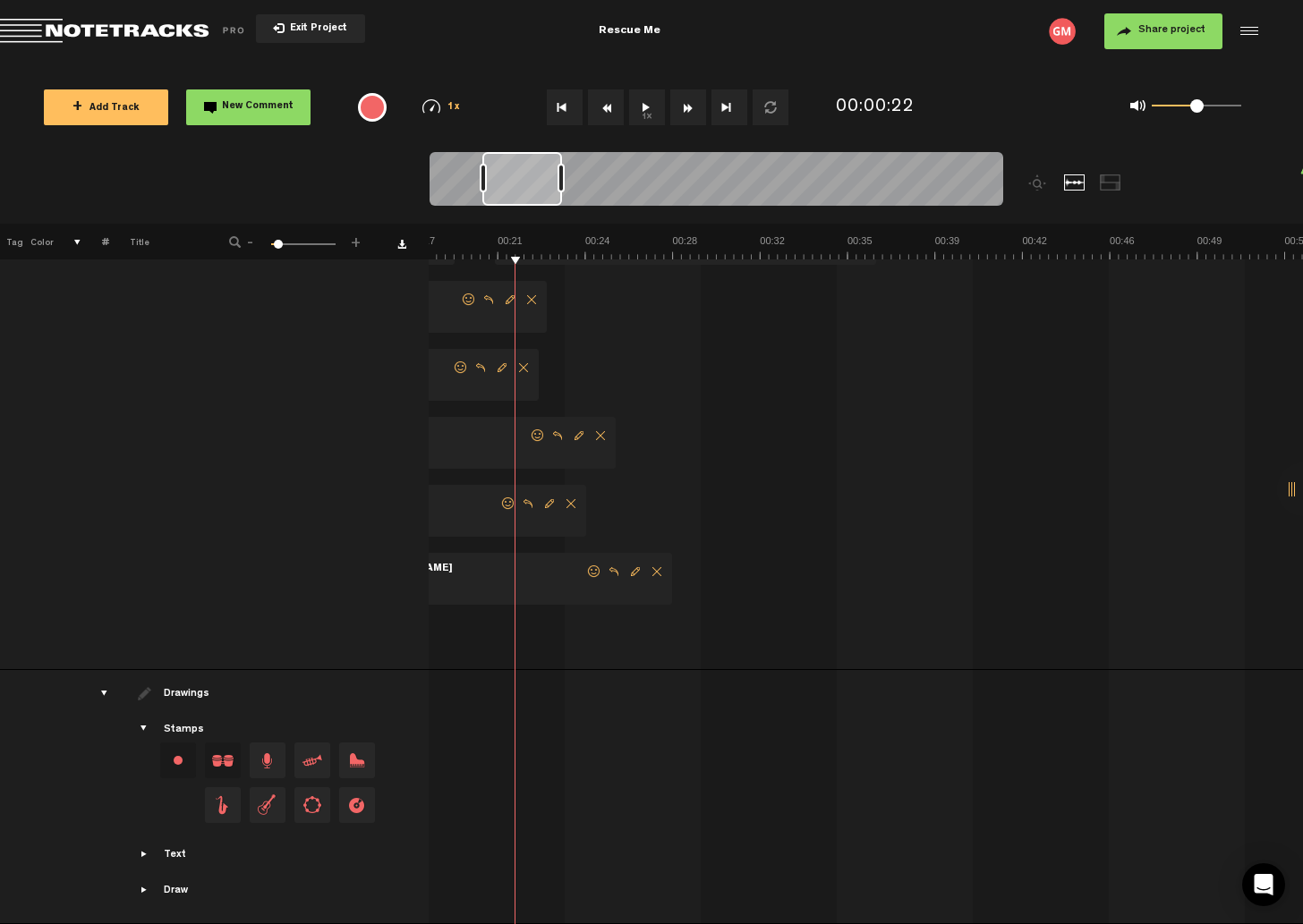 click at bounding box center (657, 572) 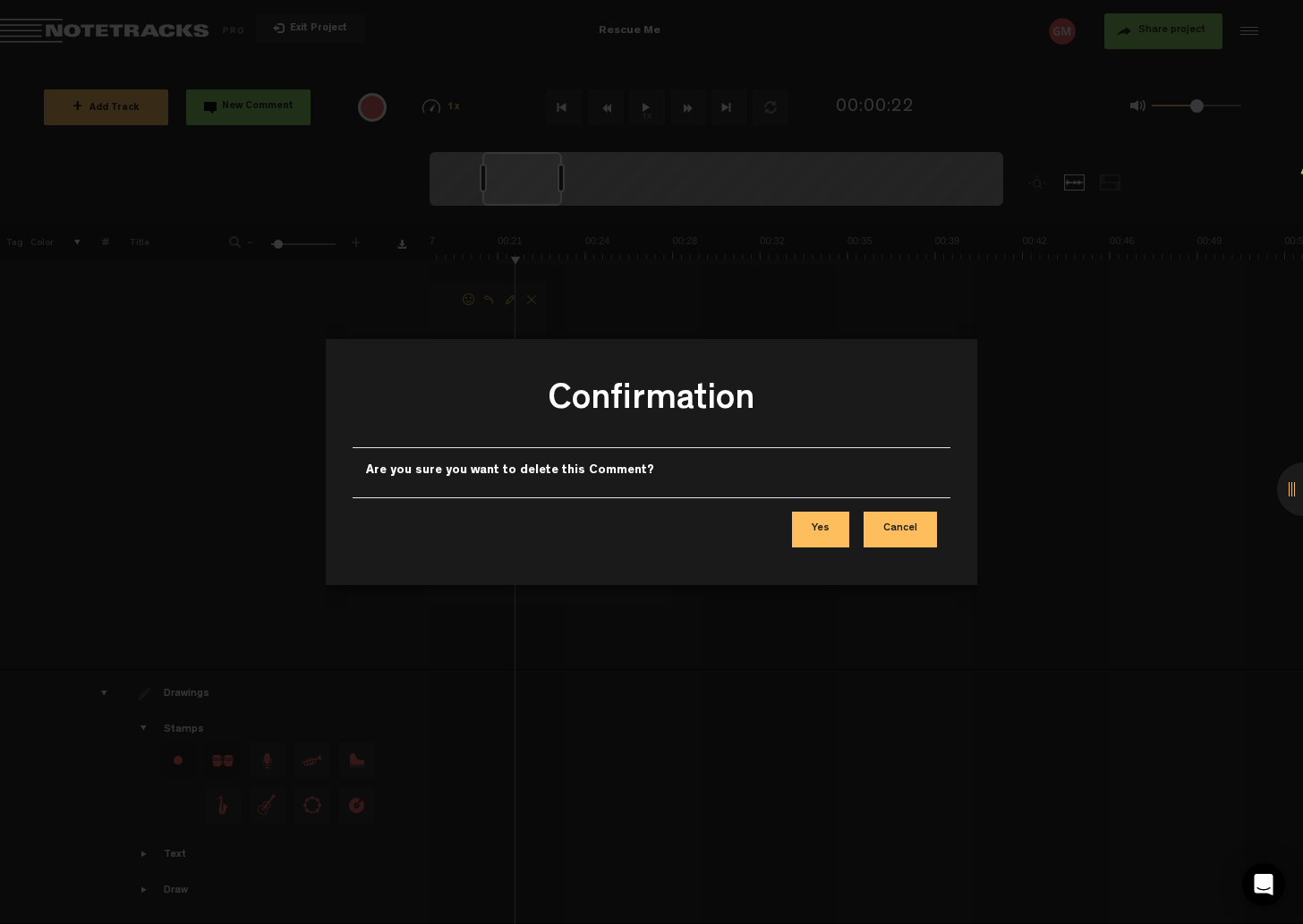 click on "Yes" at bounding box center [821, 530] 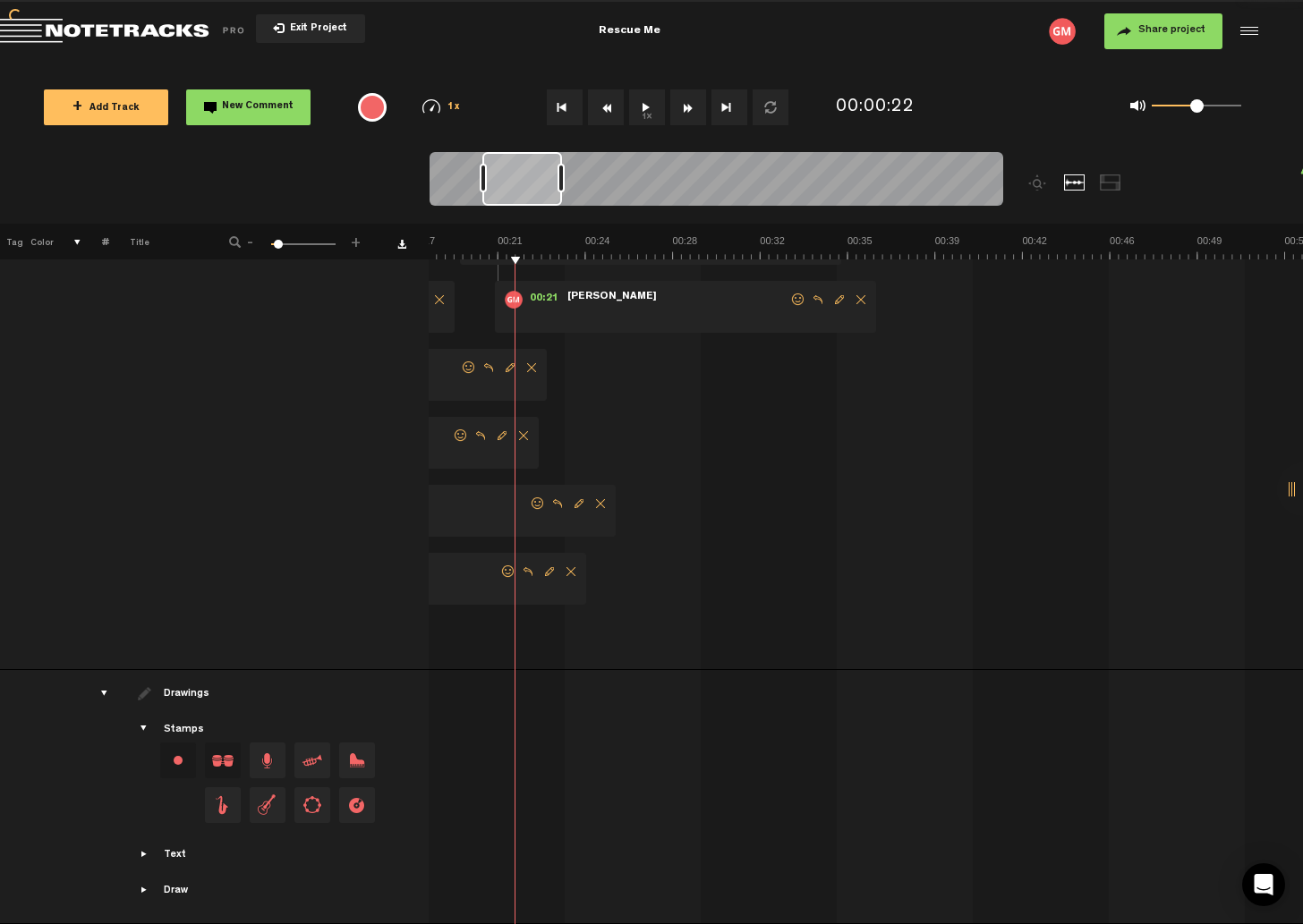 scroll, scrollTop: 153, scrollLeft: 0, axis: vertical 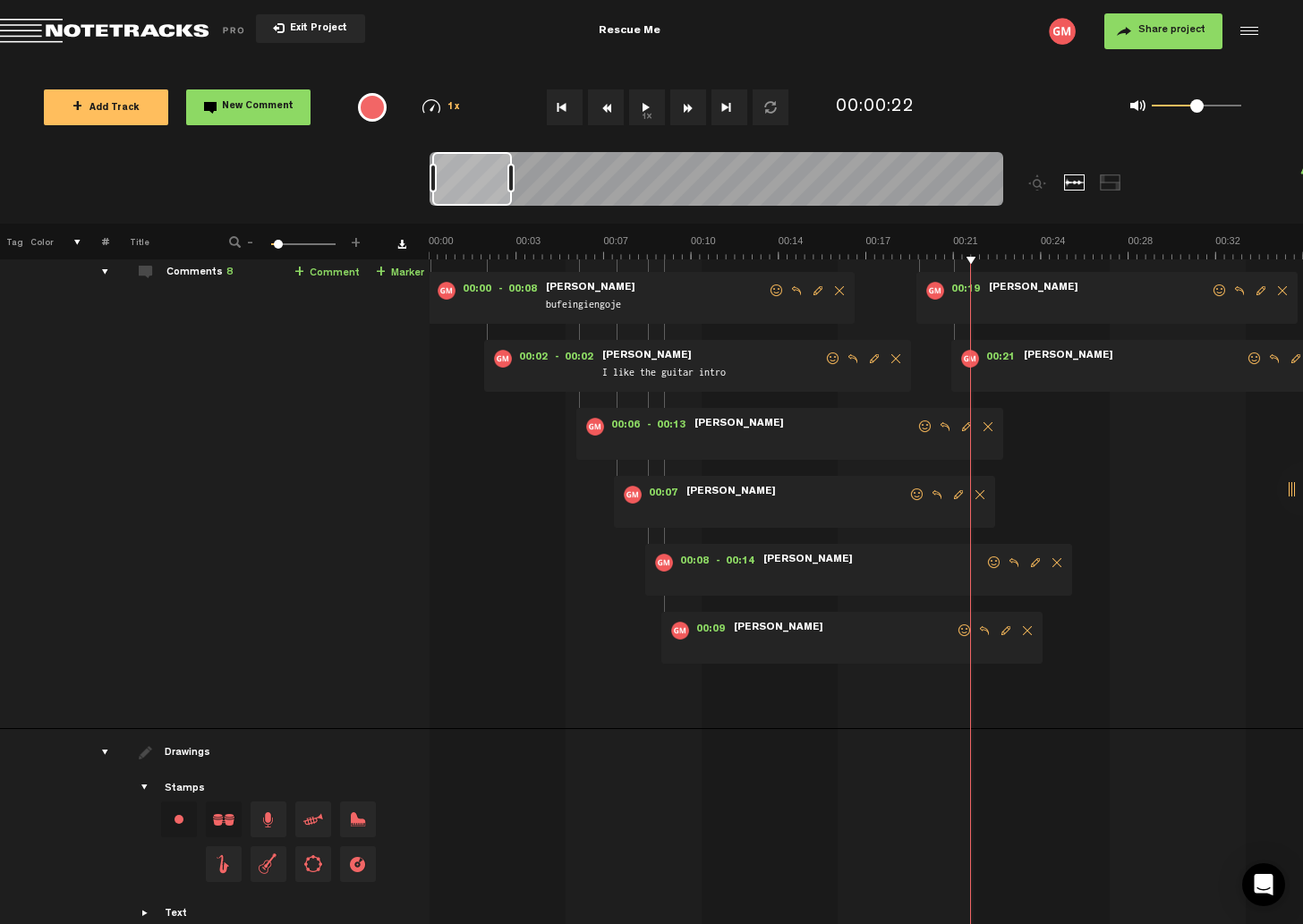 click at bounding box center [1027, 631] 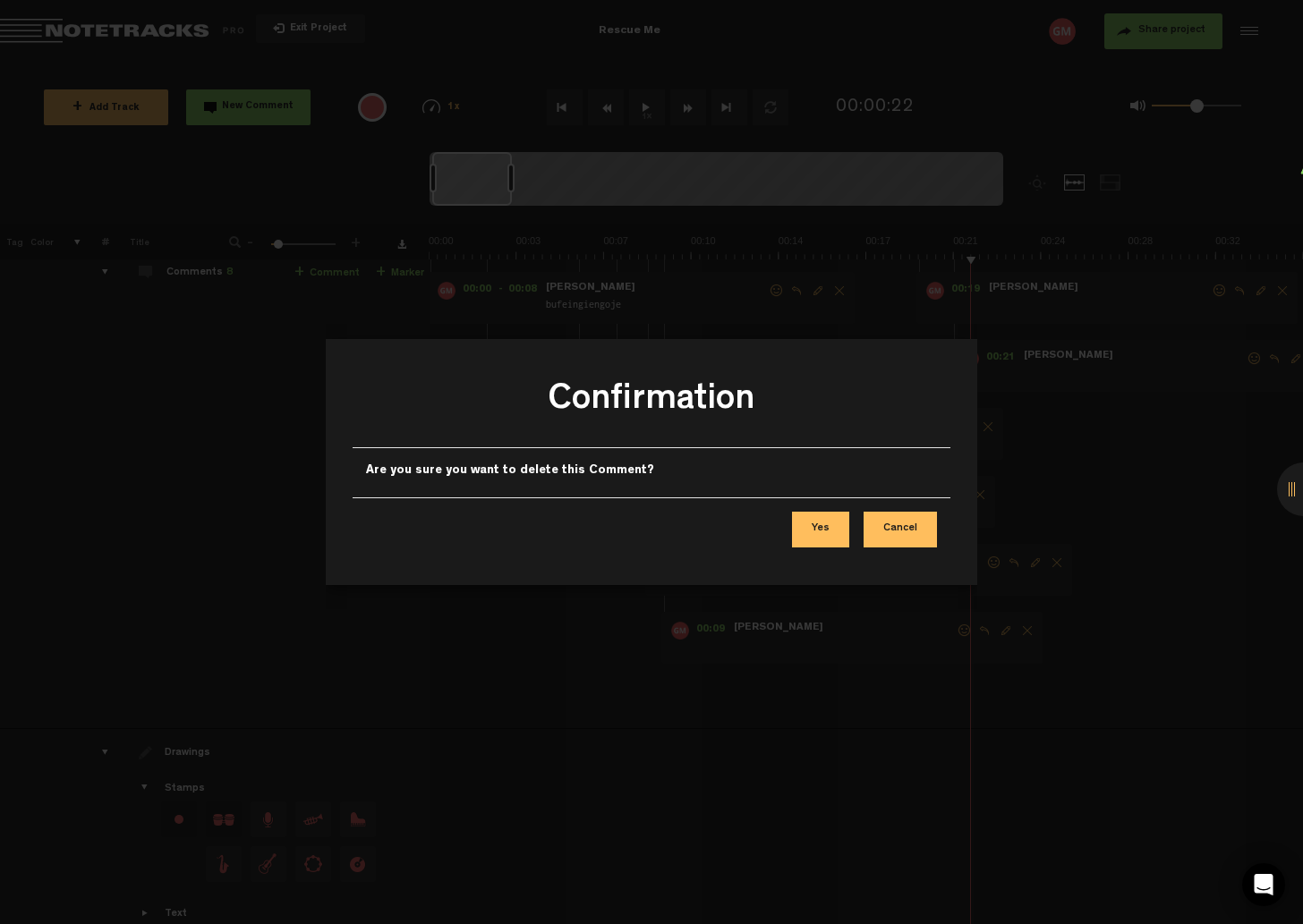 click on "Yes" at bounding box center (821, 530) 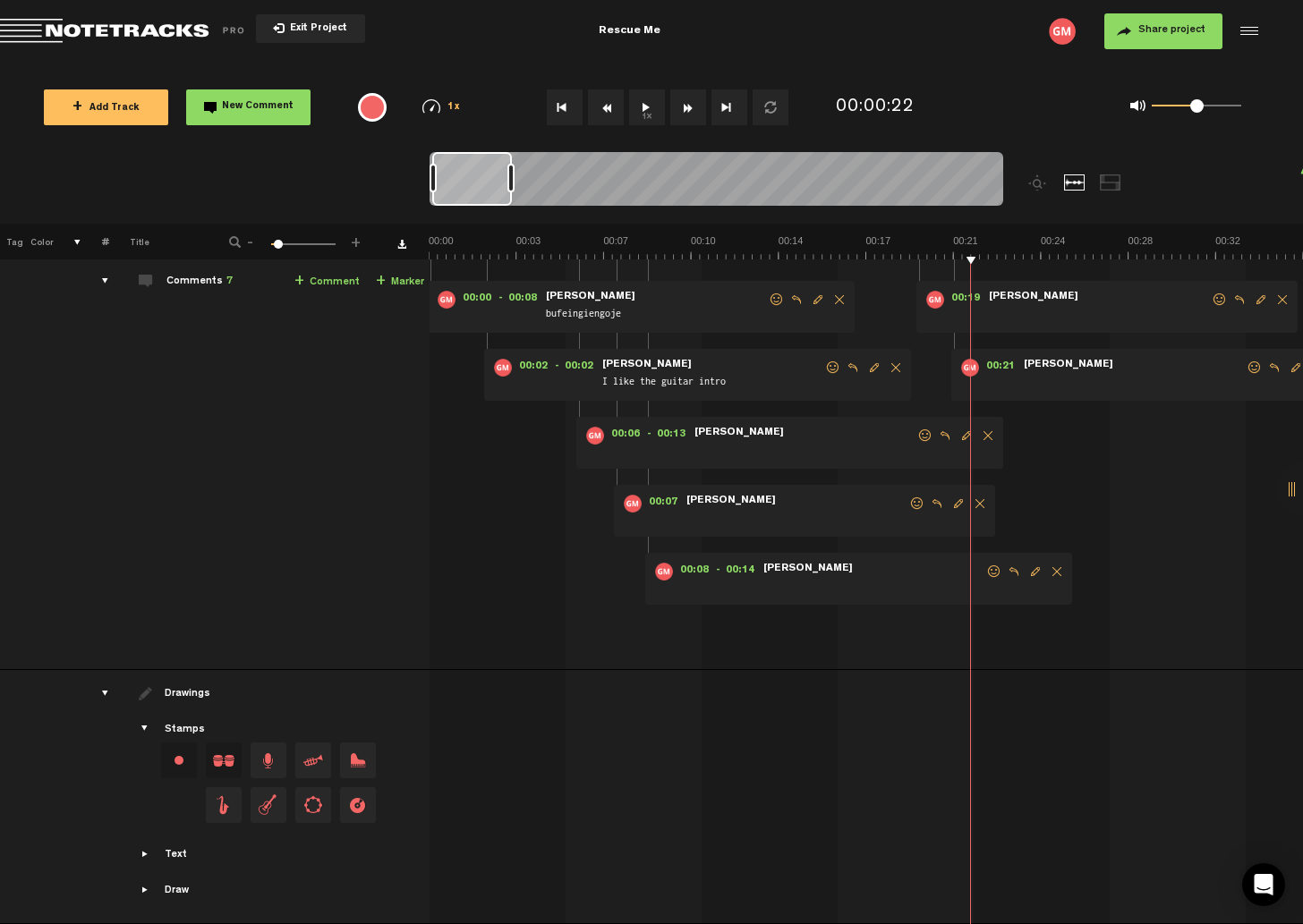 click at bounding box center [1057, 572] 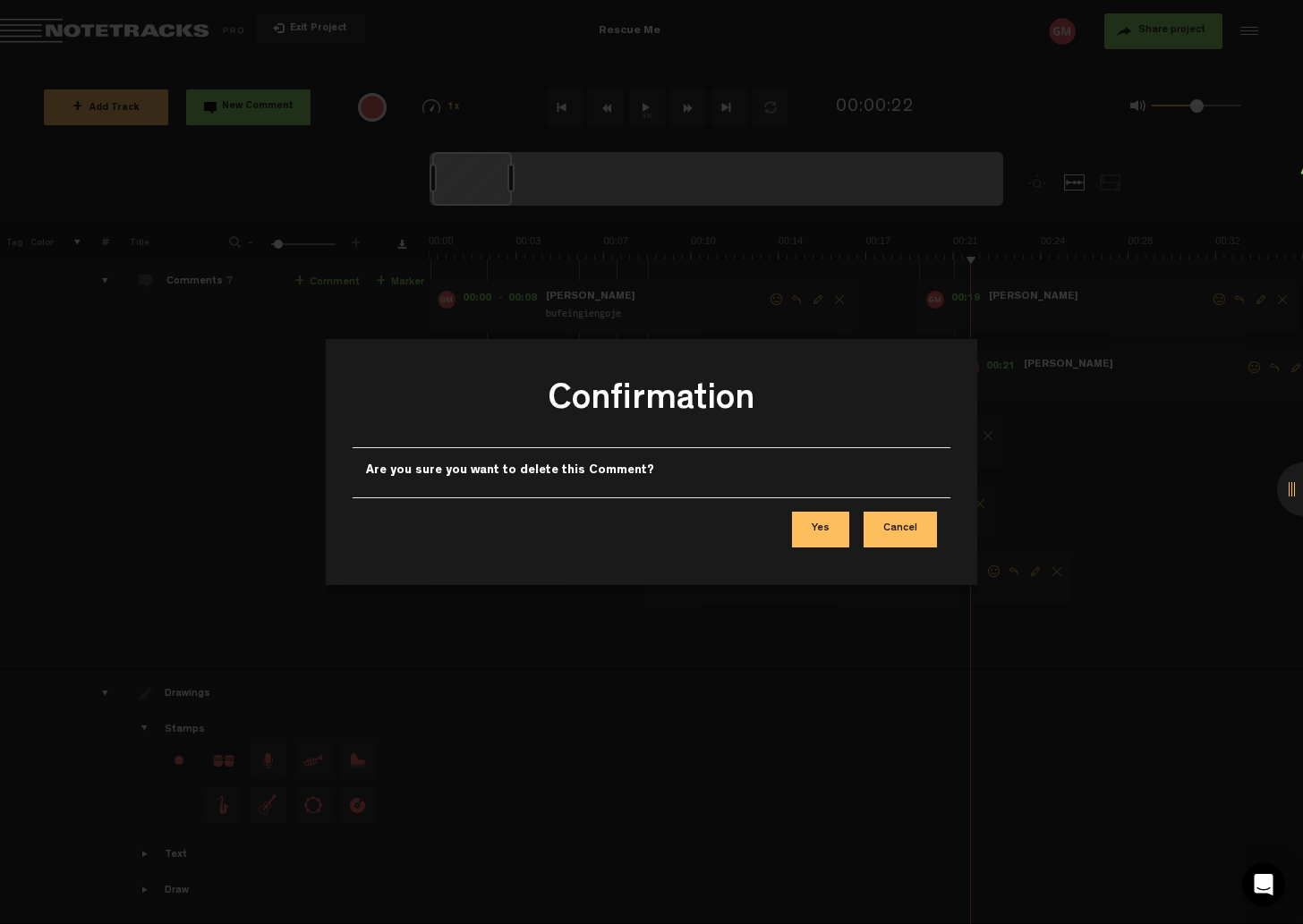 click on "Yes" at bounding box center [821, 530] 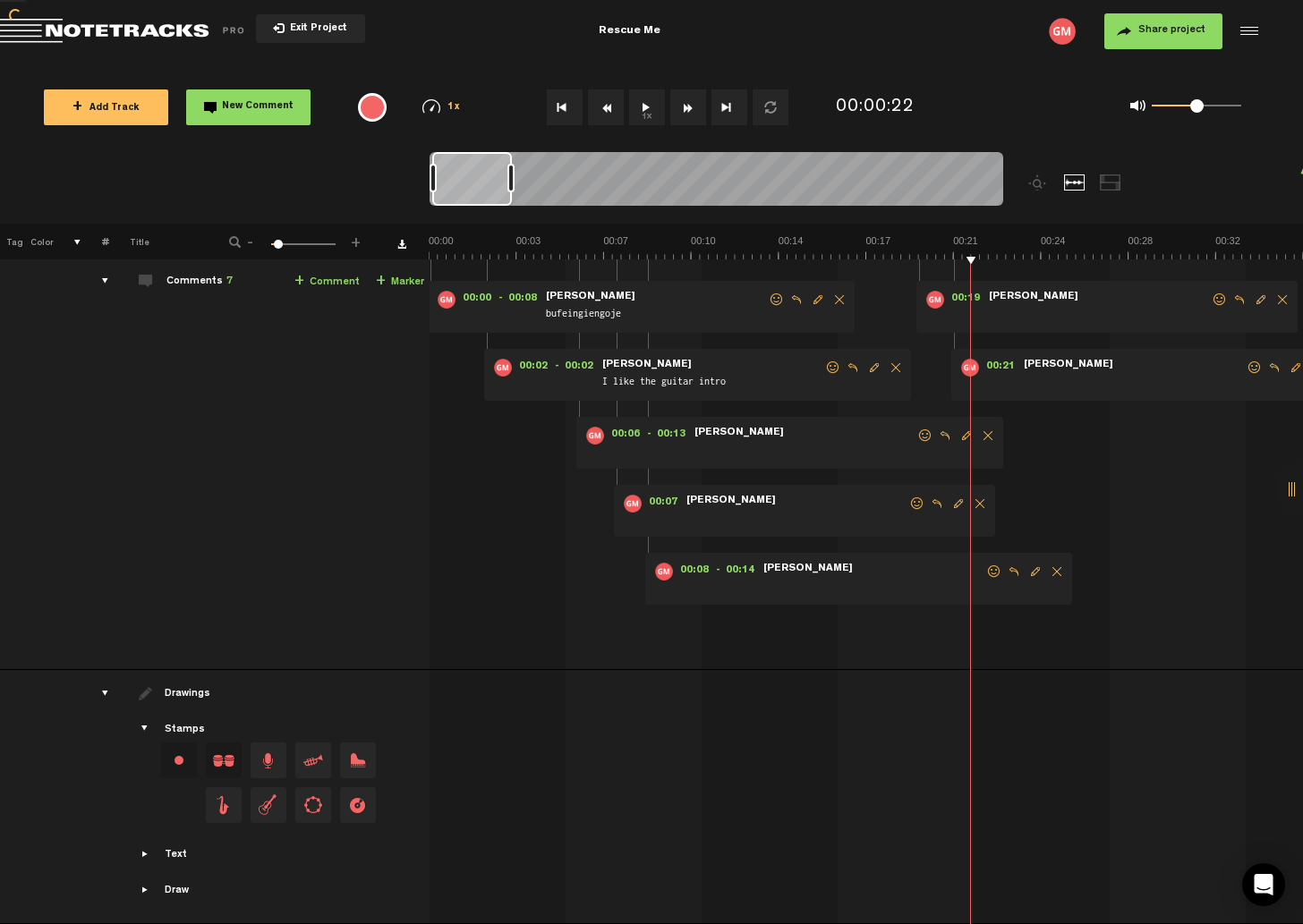 scroll, scrollTop: 17, scrollLeft: 0, axis: vertical 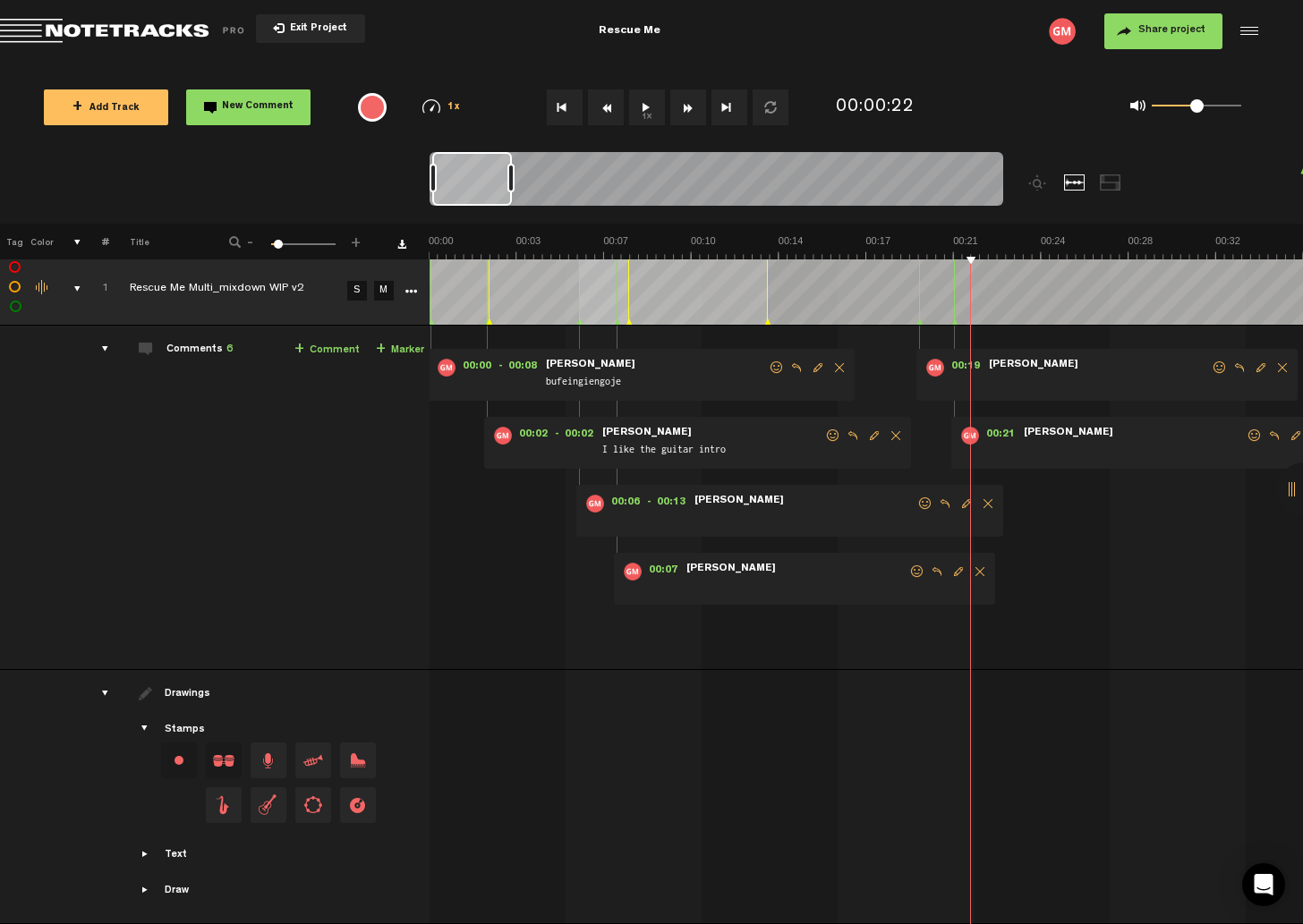 click at bounding box center (980, 572) 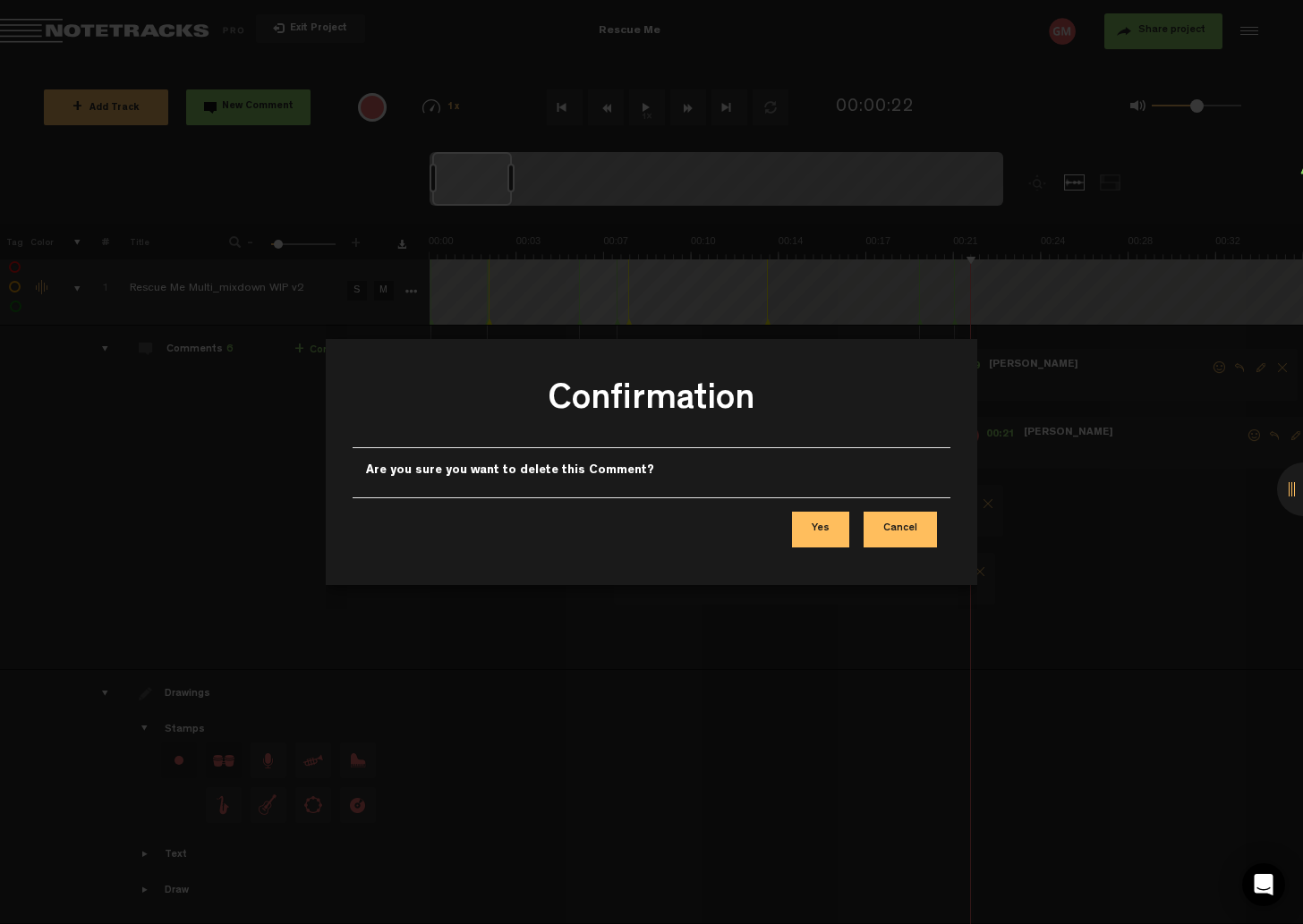click on "Yes" at bounding box center [821, 530] 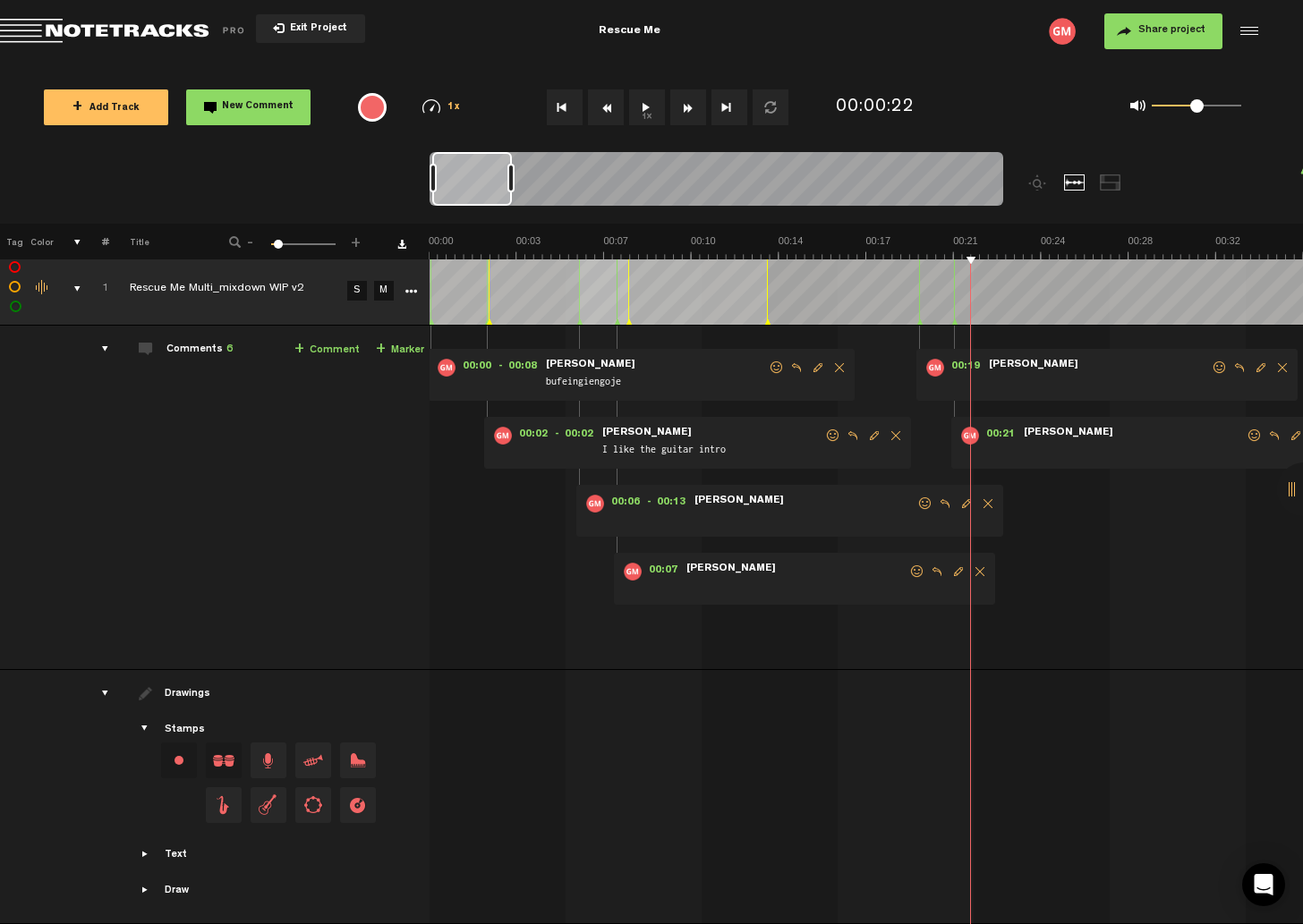 scroll, scrollTop: 0, scrollLeft: 0, axis: both 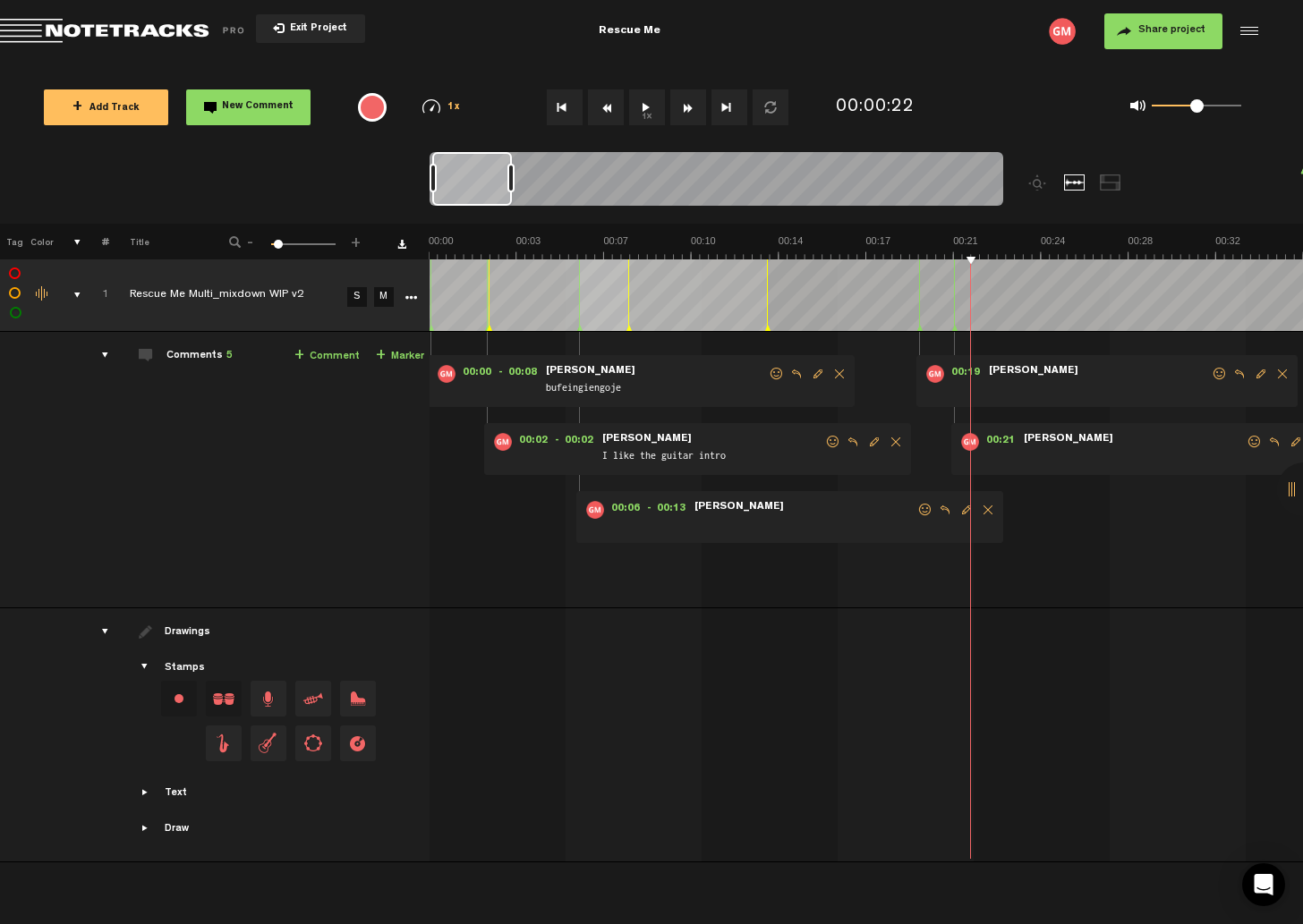 click at bounding box center (988, 510) 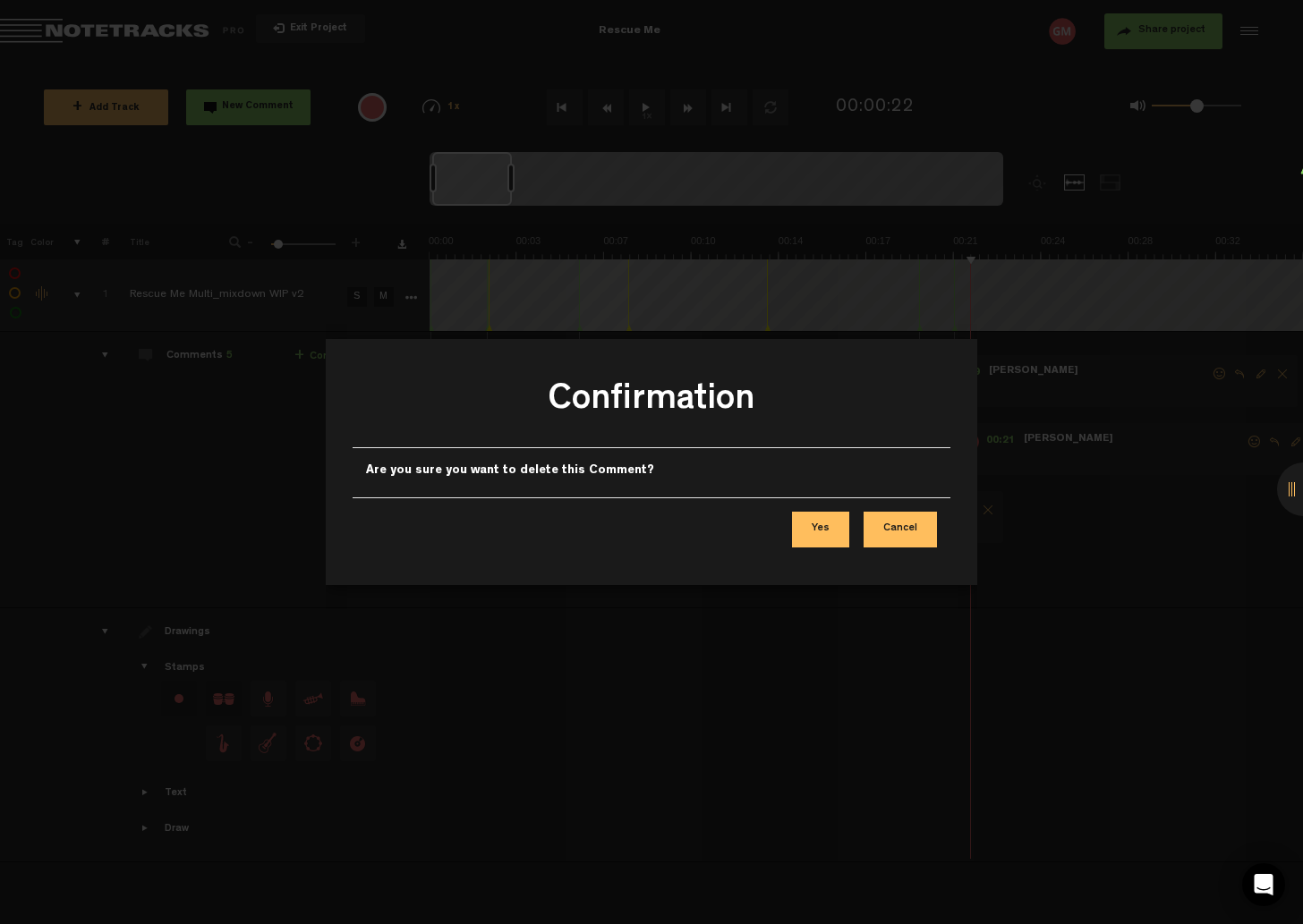 click on "Yes" at bounding box center (821, 530) 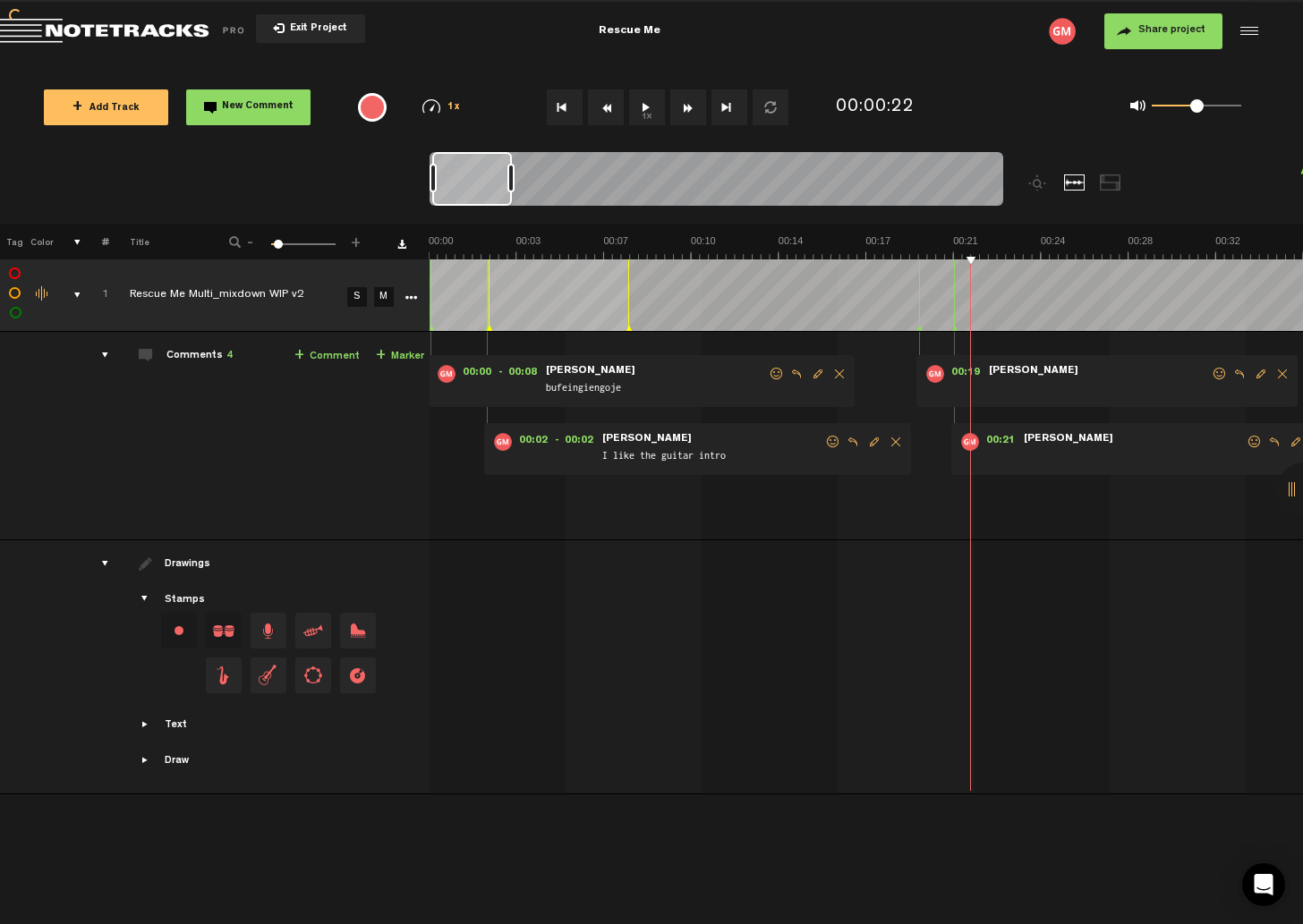 scroll, scrollTop: 0, scrollLeft: 1, axis: horizontal 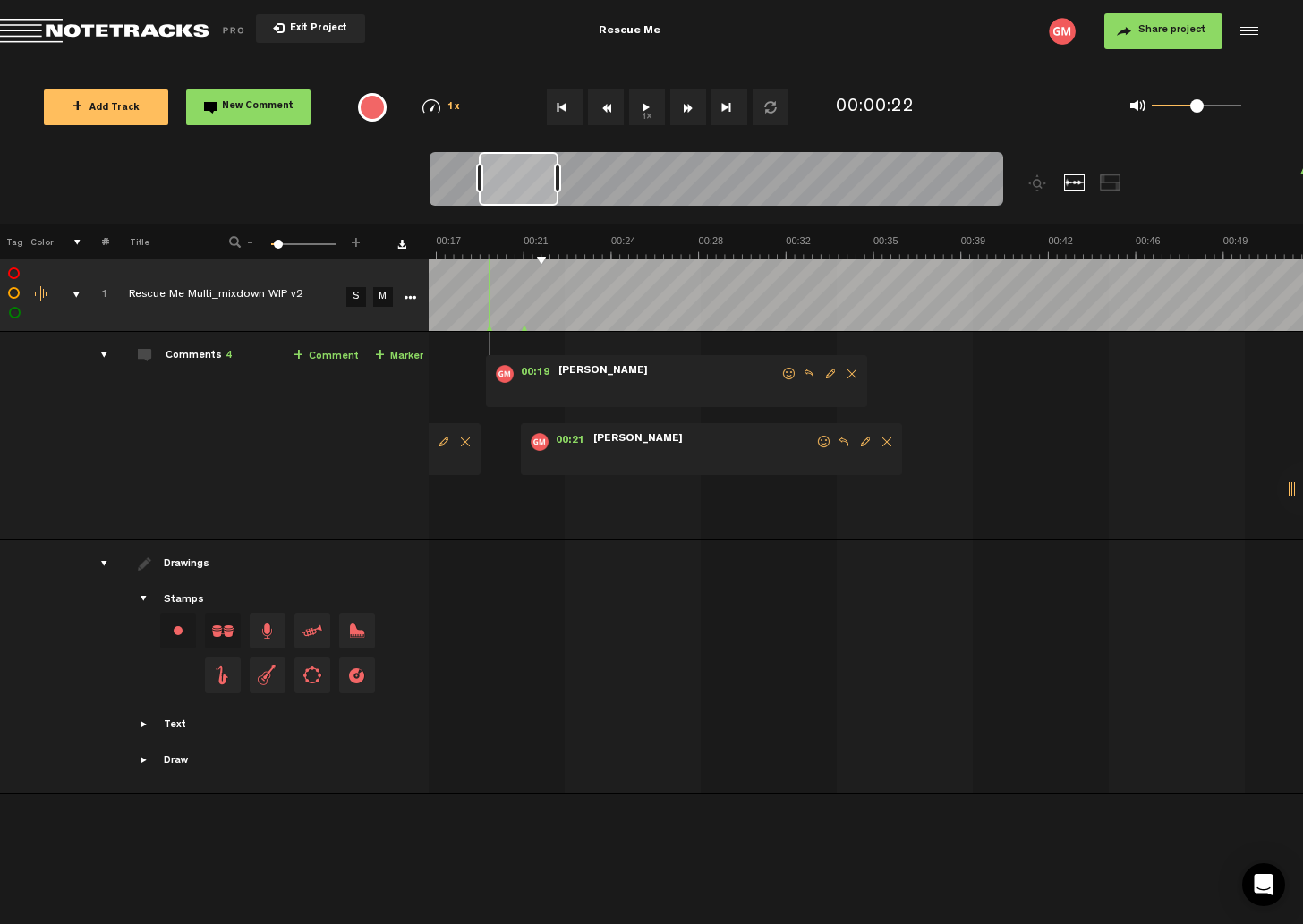 click at bounding box center [887, 442] 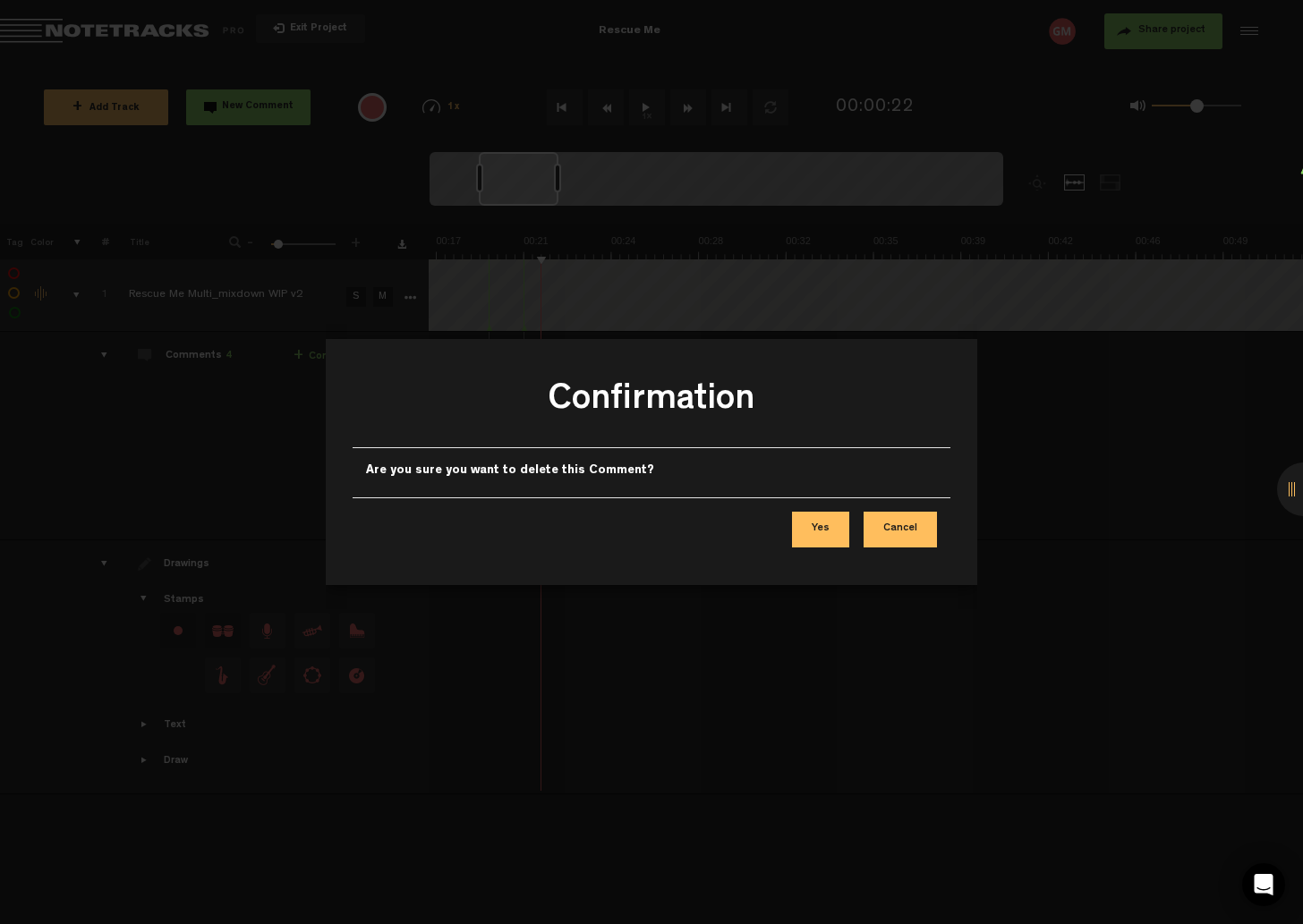 click on "Yes" at bounding box center (821, 530) 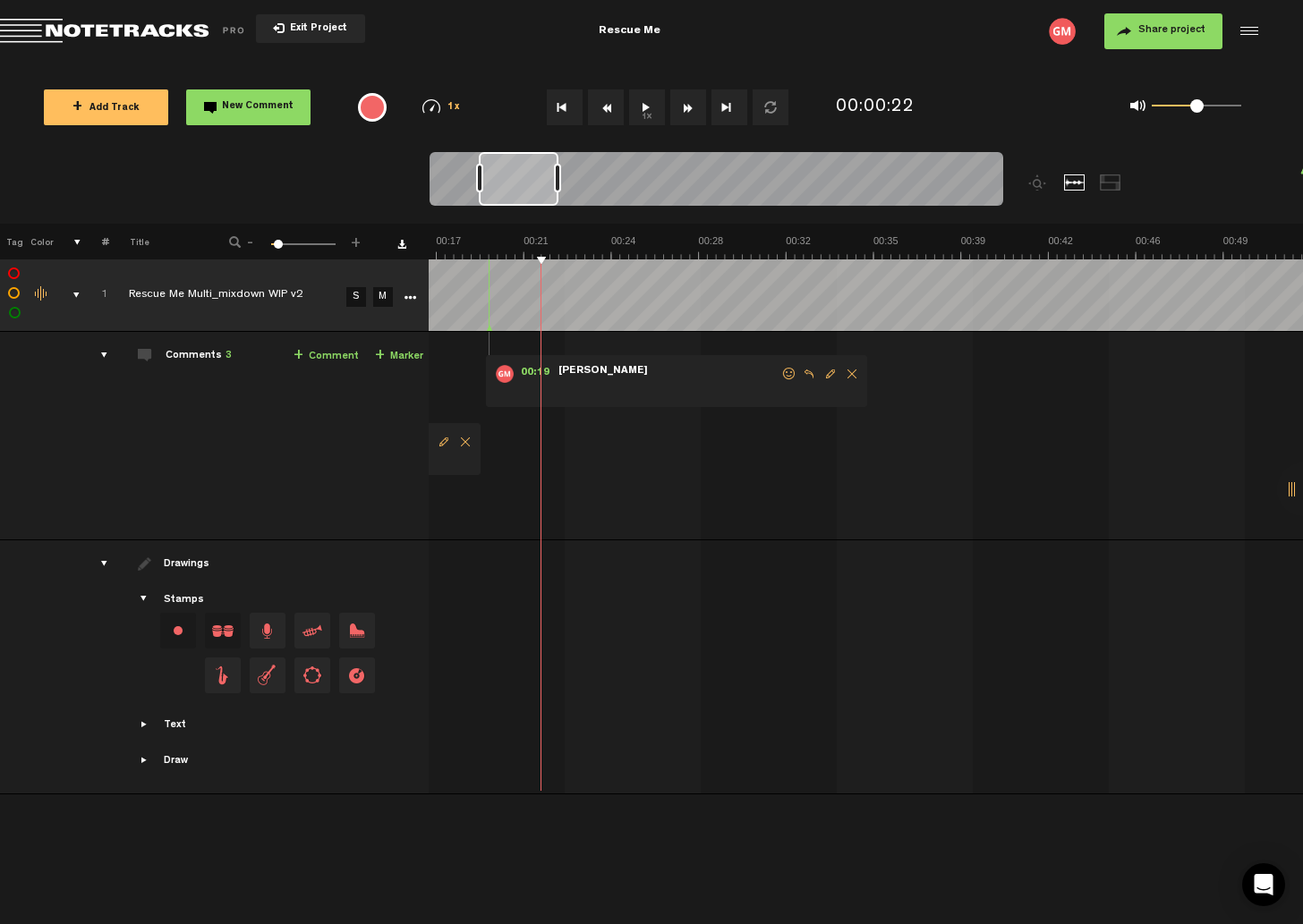 click at bounding box center [852, 374] 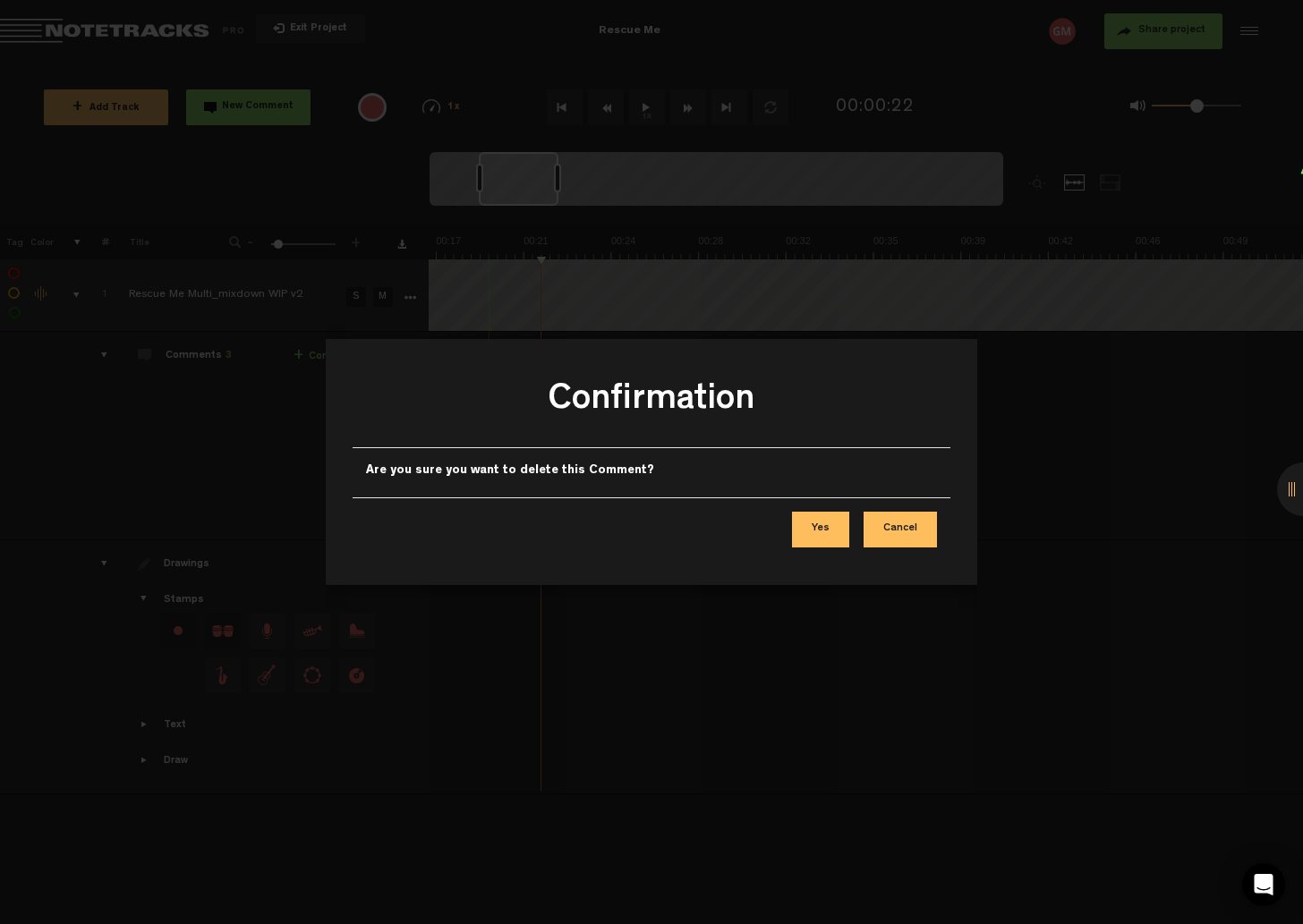 click on "Yes" at bounding box center [821, 530] 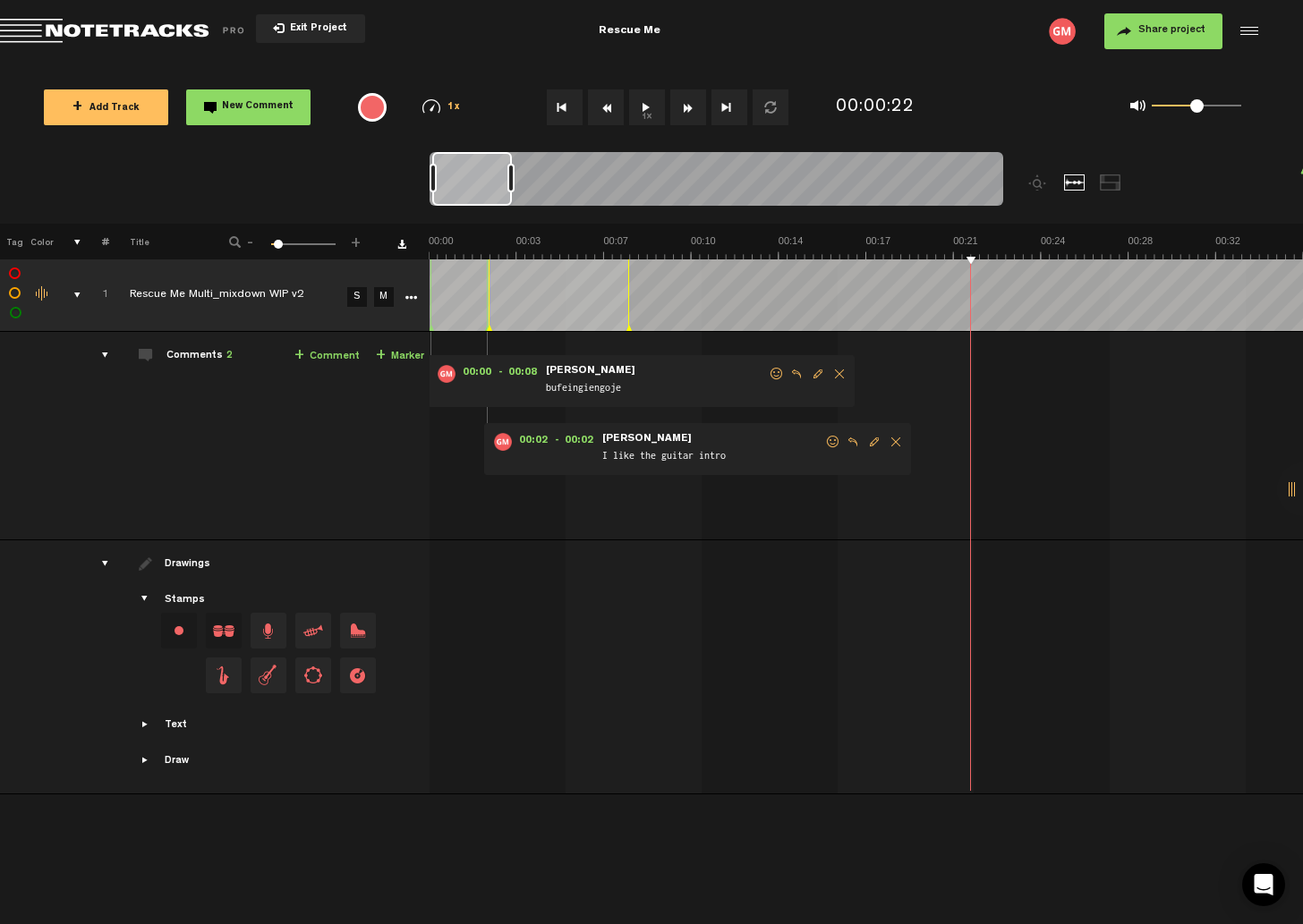 click at bounding box center (896, 442) 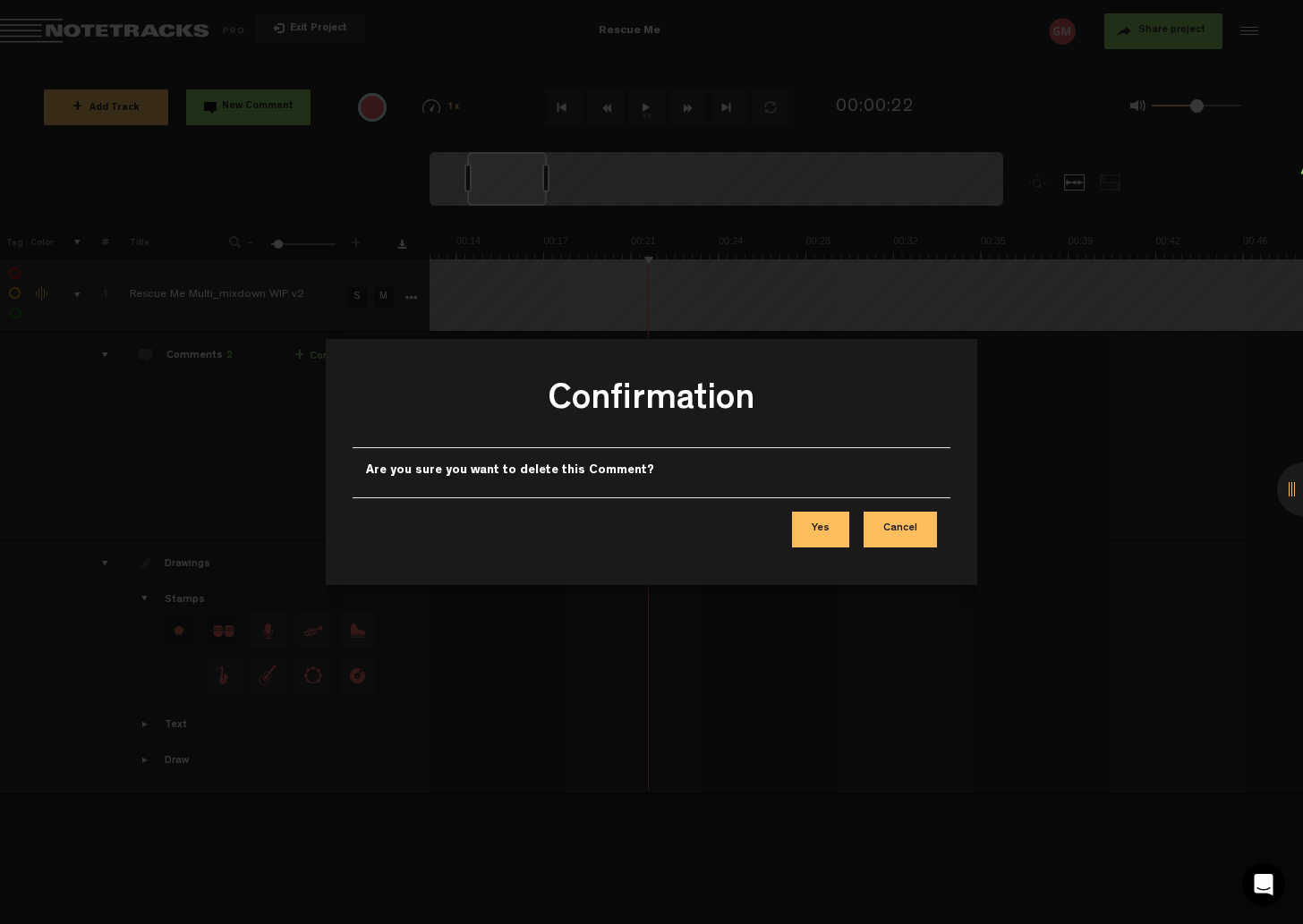 click on "Yes" at bounding box center [821, 530] 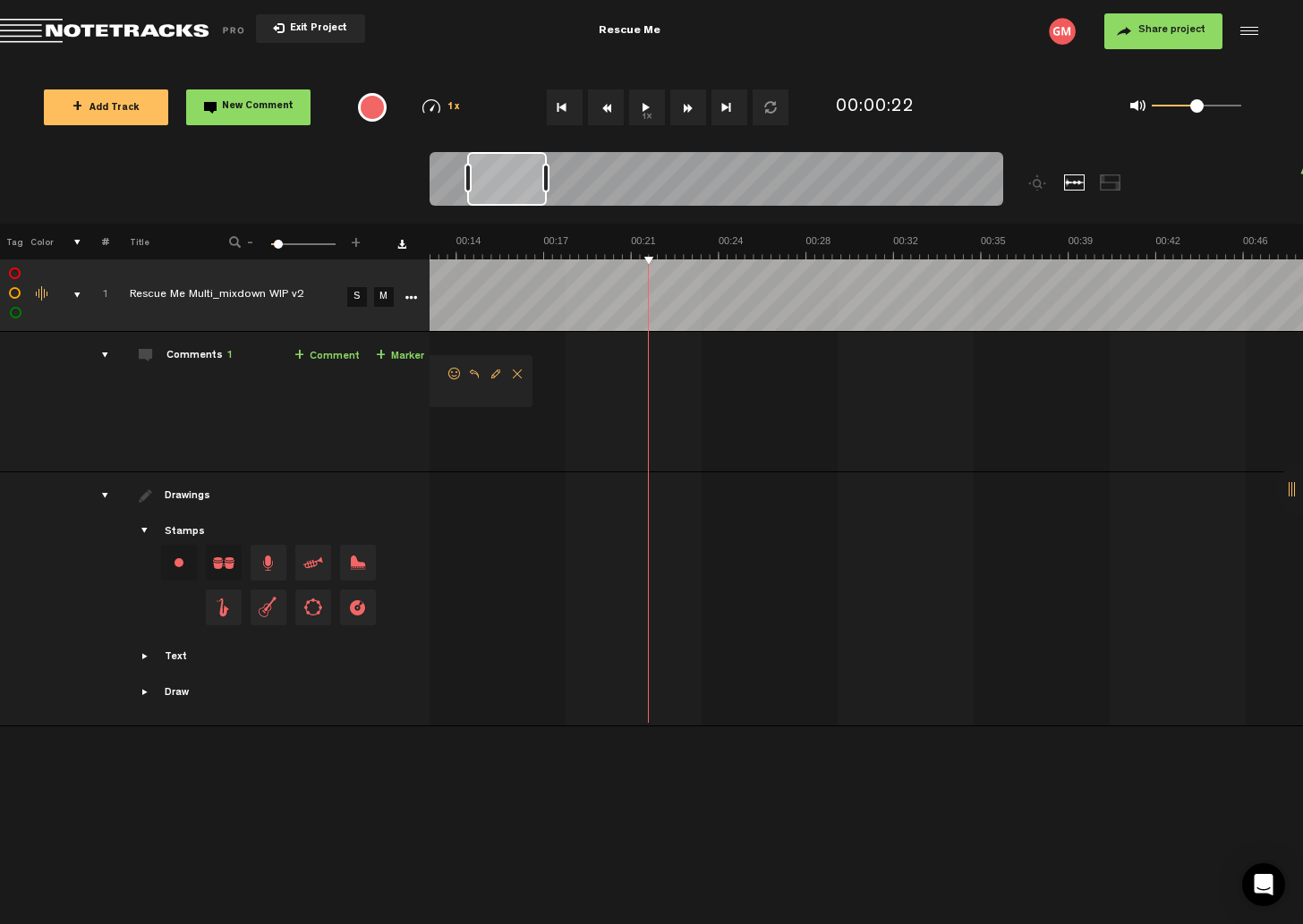 click at bounding box center (517, 374) 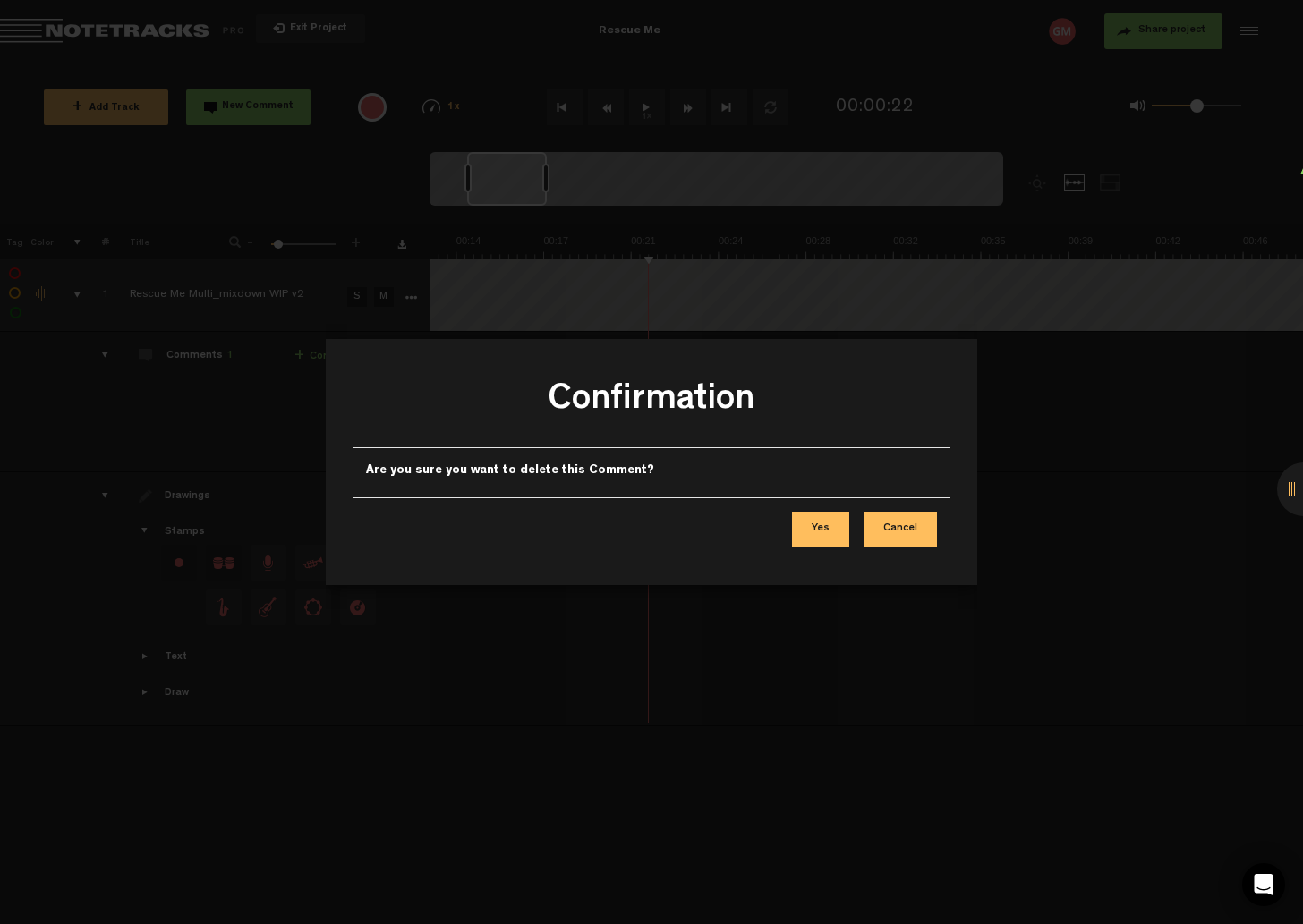 click on "Yes" at bounding box center (821, 530) 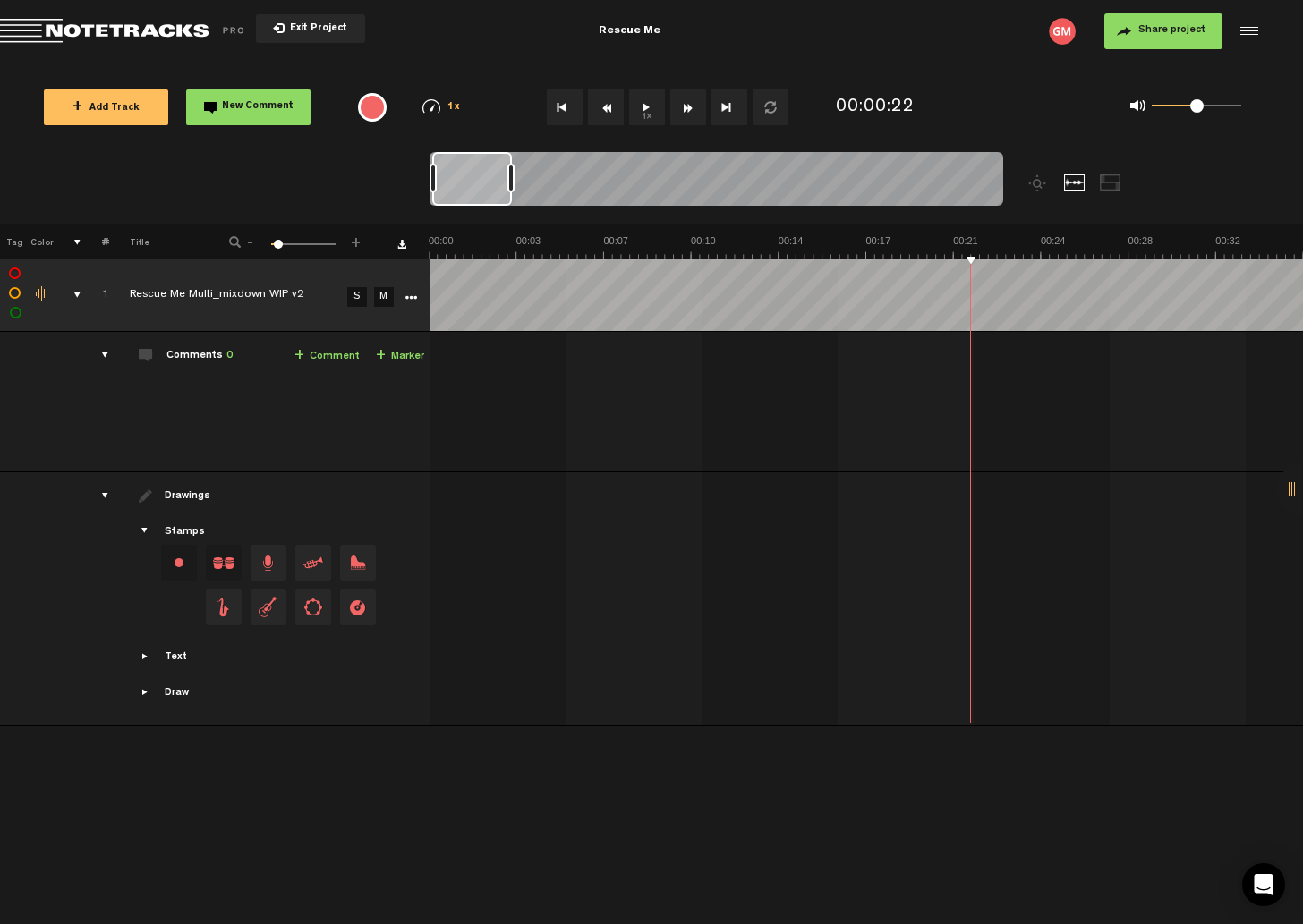 click at bounding box center (472, 179) 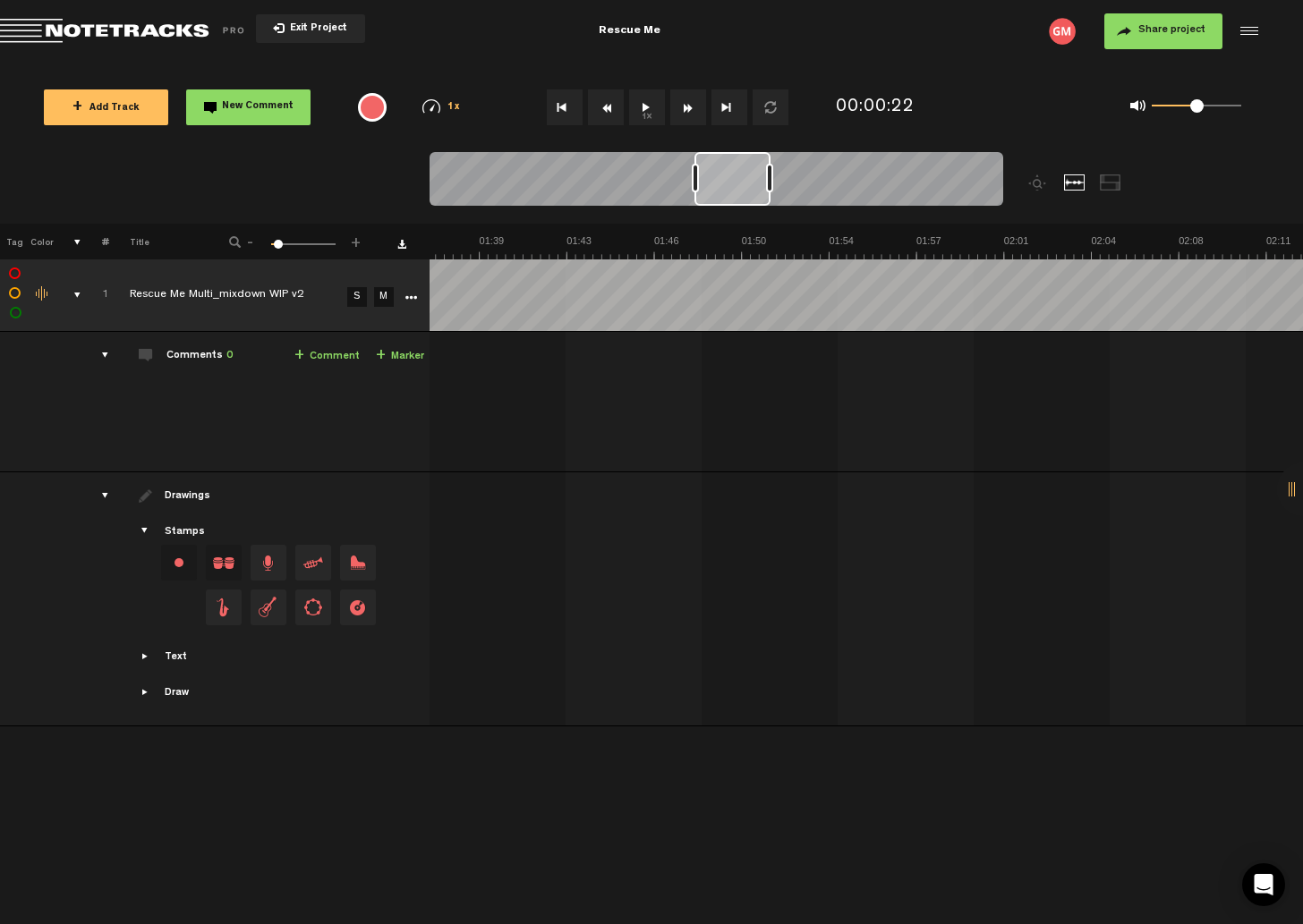 click at bounding box center (732, 179) 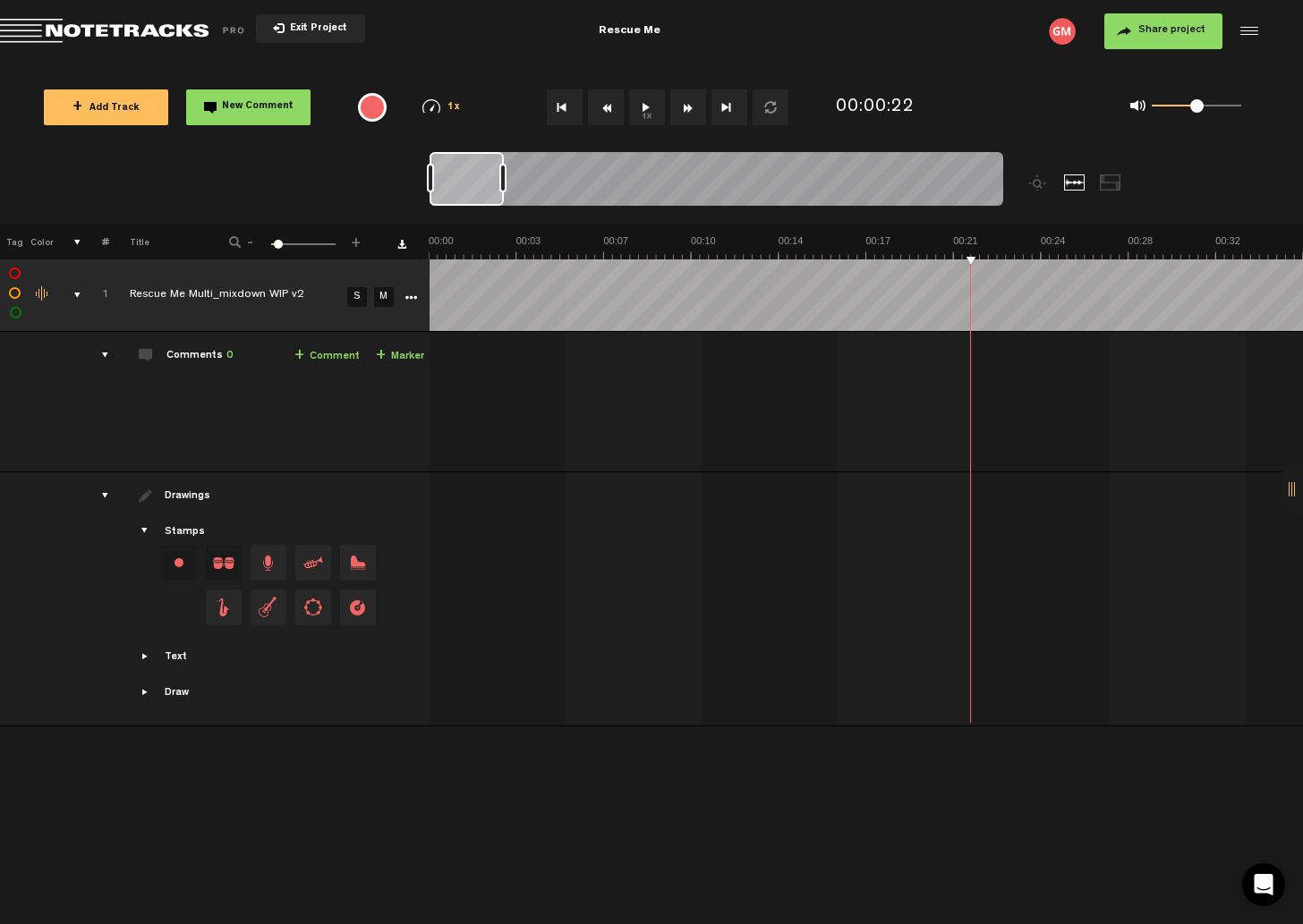 drag, startPoint x: 468, startPoint y: 177, endPoint x: 430, endPoint y: 182, distance: 38.327536 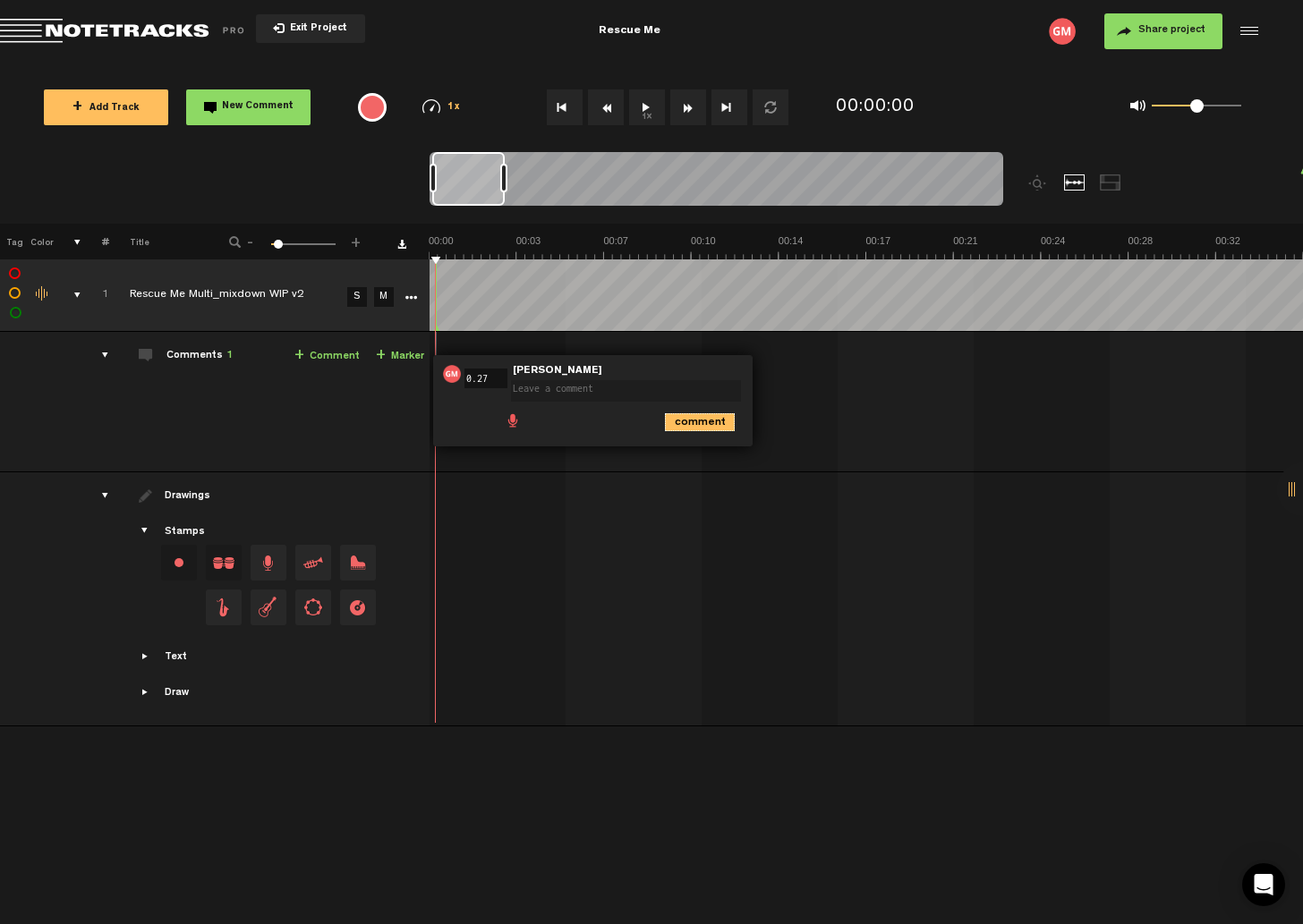 click on "comment" at bounding box center [700, 422] 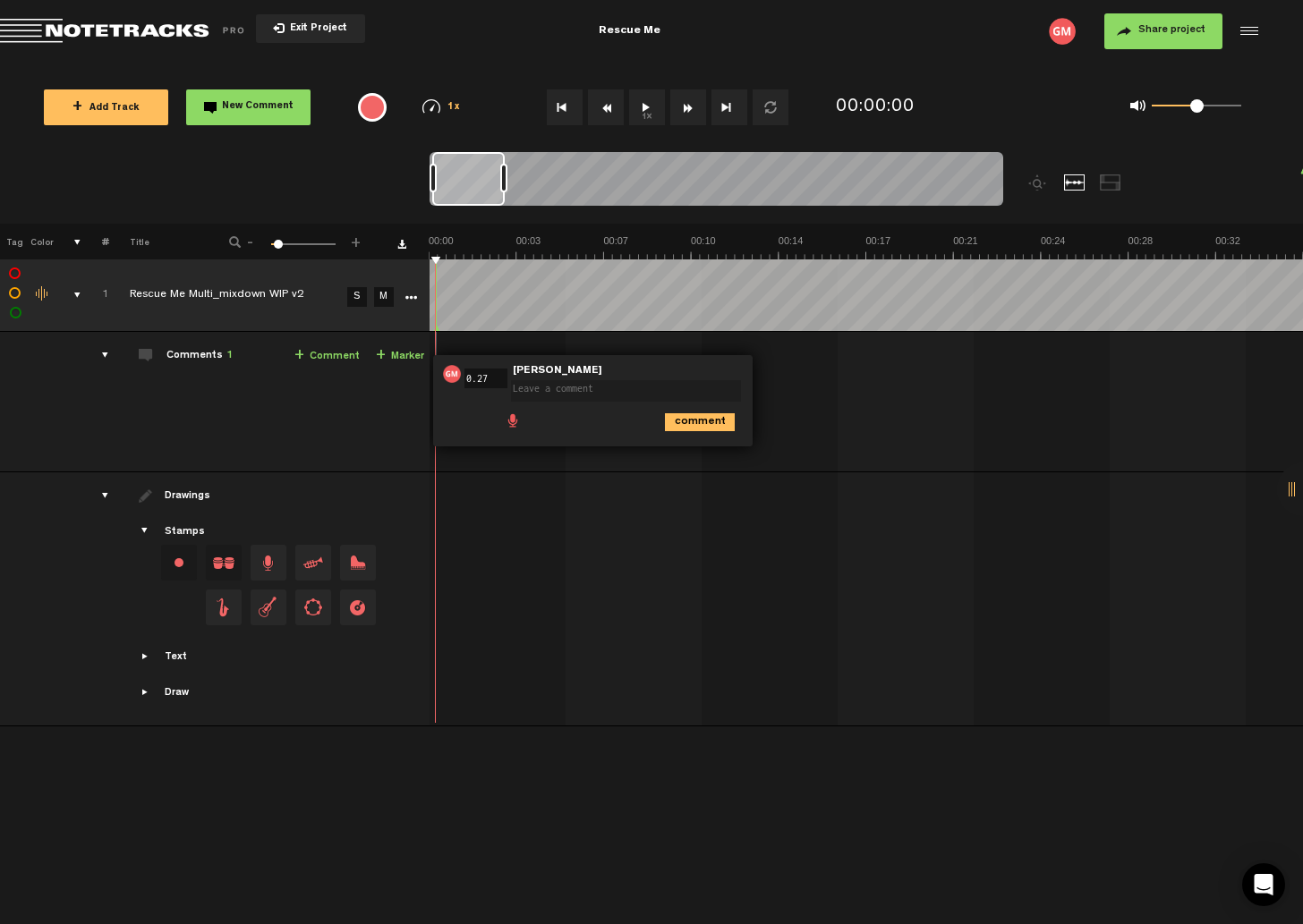 click on "00:00 0.27 -     • Greg Moyer:  "" Greg Moyer                                                                                     comment" at bounding box center [868, 409] 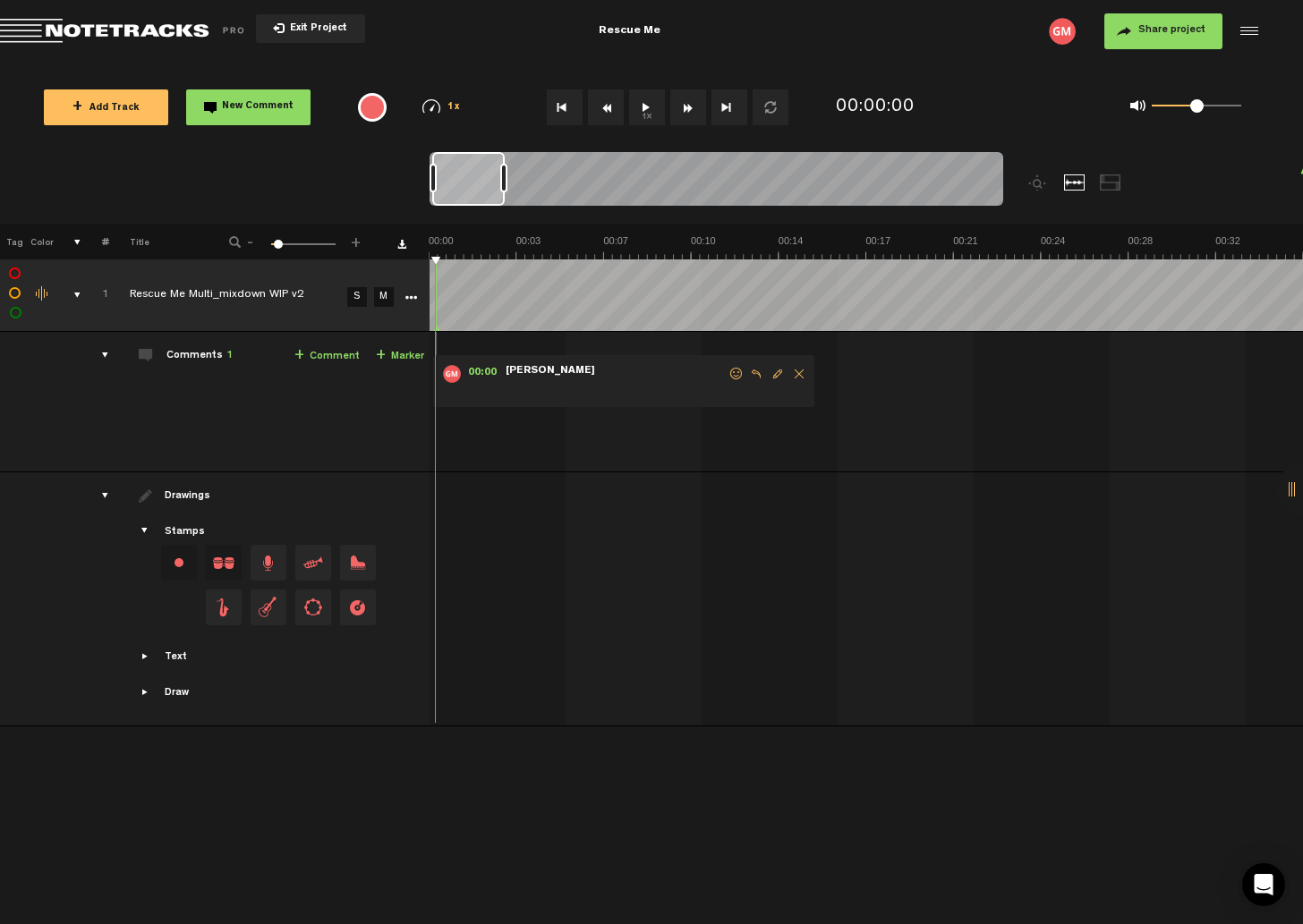 click at bounding box center [799, 374] 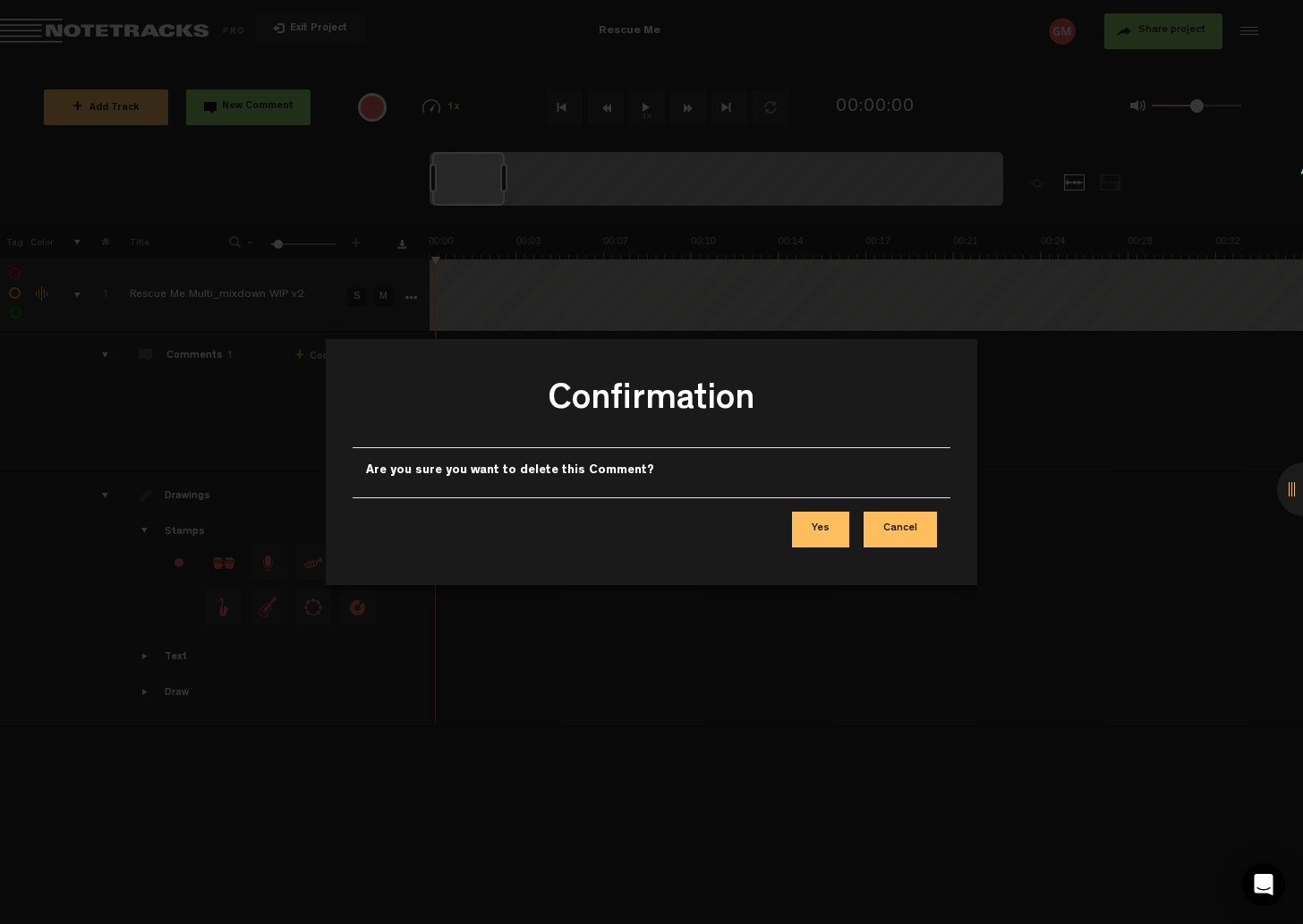 click on "Yes" at bounding box center [821, 530] 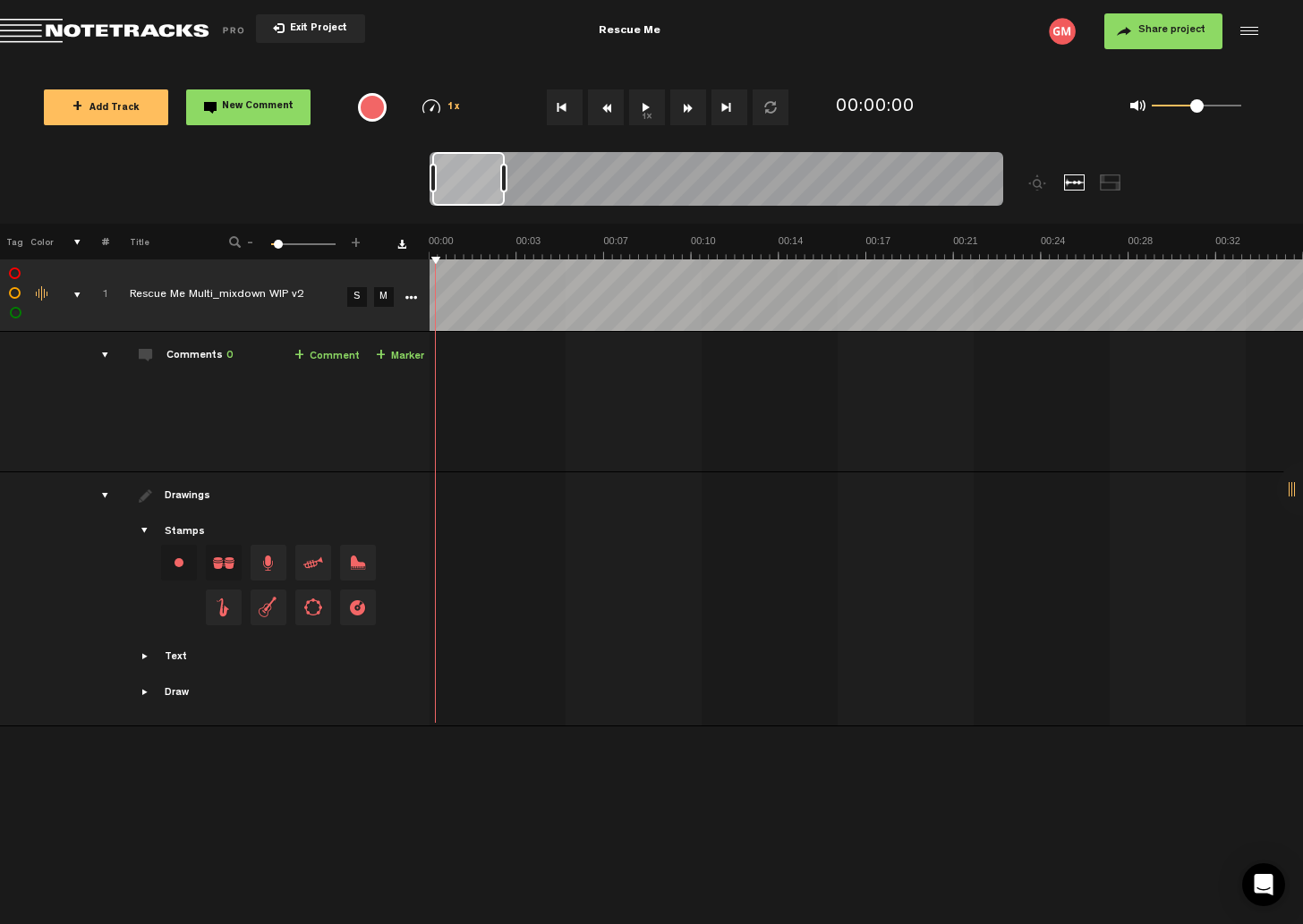 click on "+  New drawing Tag Color     # Title                -                 1   100   6                +                                                      1                                       Rescue Me Multi_mixdown WIP v2               S                M                                 Export to Headliner                 Update                 Download                 Download original                 Export Audacity labels                 Export Audition Markers                 Delete                                                                            Comments  0             + Comment                + Marker                            1         Rescue Me Multi_mixdown WIP v2                     S             M                         Rescue Me Multi_mixdown WIP v2 by Greg Moyer  0 collaborators                                          Drawings                                               Stamps                                                                                             +" at bounding box center [652, 457] 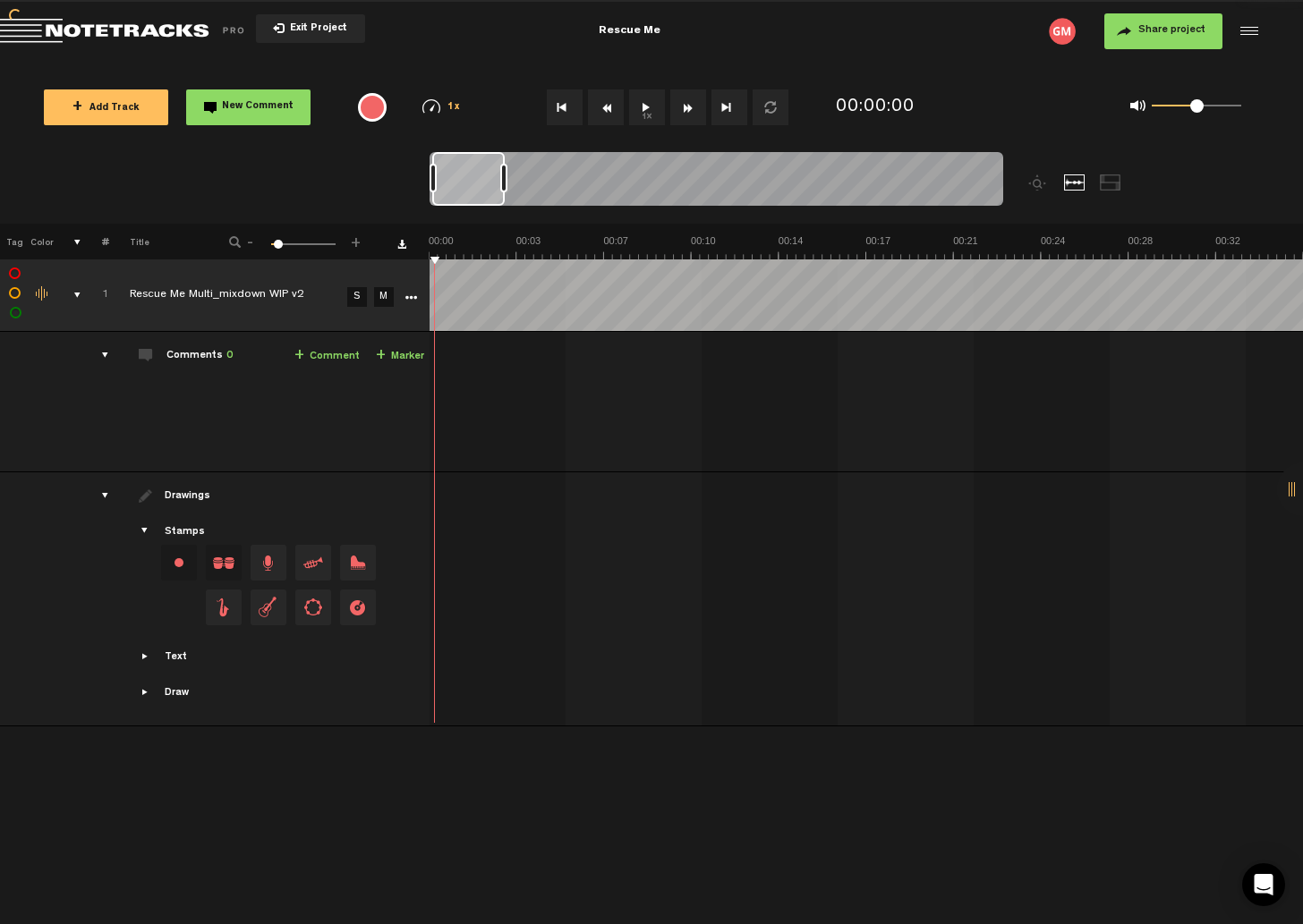 click on "Tag Color     # Title                -                 1   100   6                +" at bounding box center (652, 242) 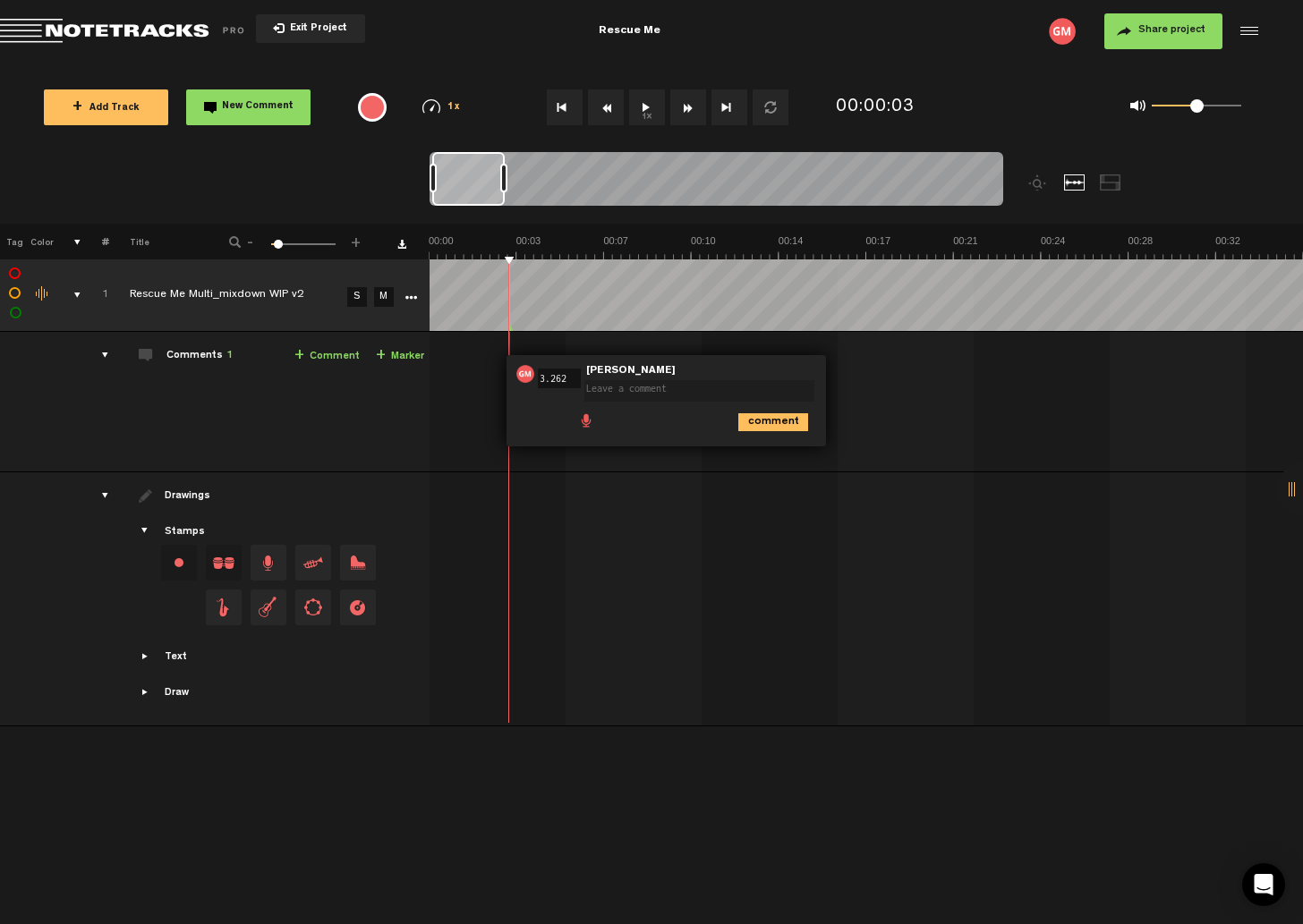 click at bounding box center (866, 295) 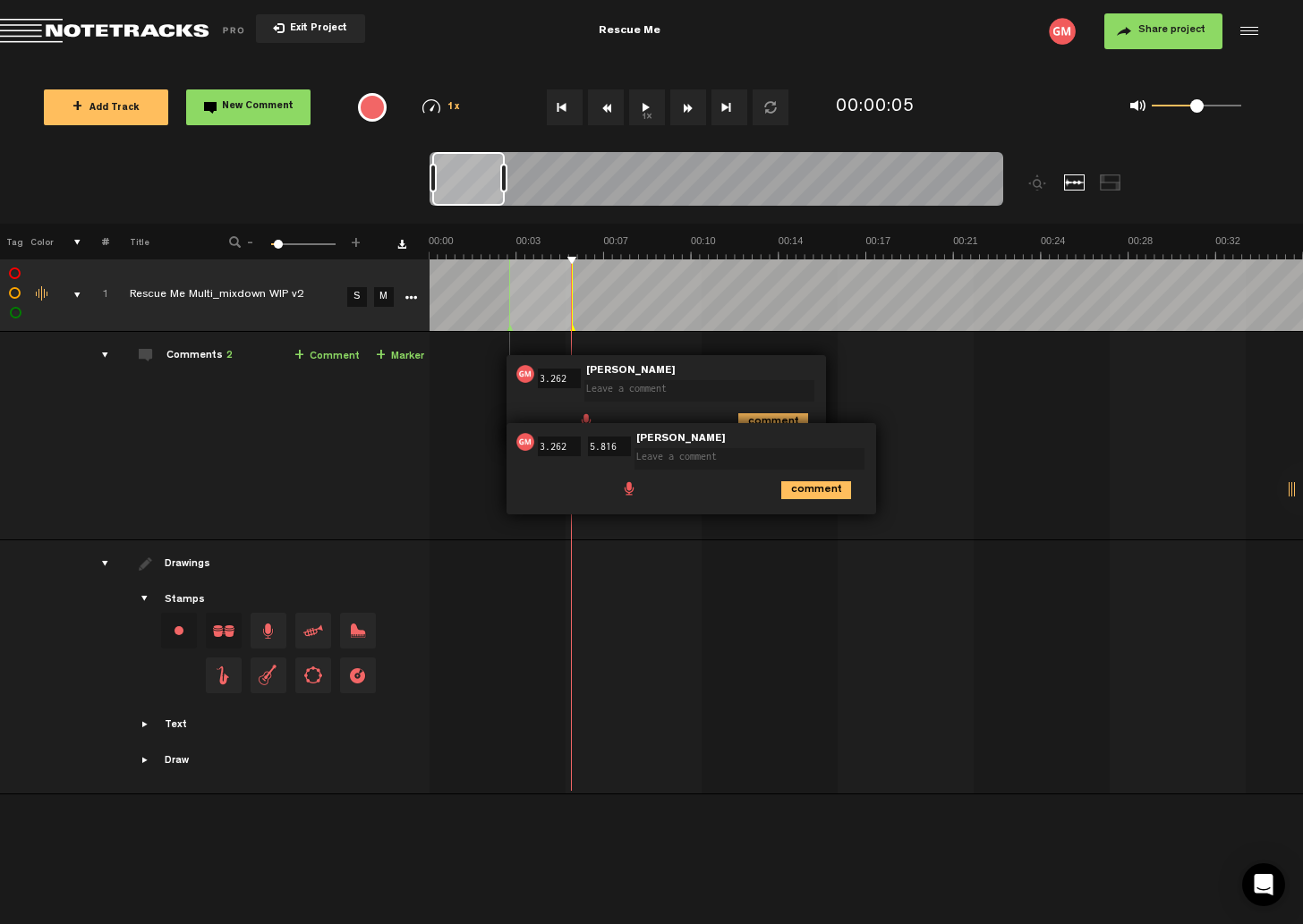 click on "1                                       Rescue Me Multi_mixdown WIP v2               S                M                                 Export to Headliner                 Update                 Download                 Download original                 Export Audacity labels                 Export Audition Markers                 Delete                                                                                                                                                                                                                                                                                                                                                                    Comments  2             + Comment                + Marker                            1         Rescue Me Multi_mixdown WIP v2                     S             M                         Rescue Me Multi_mixdown WIP v2 by Greg Moyer  1 collaborators                        00:03 """ at bounding box center (652, 527) 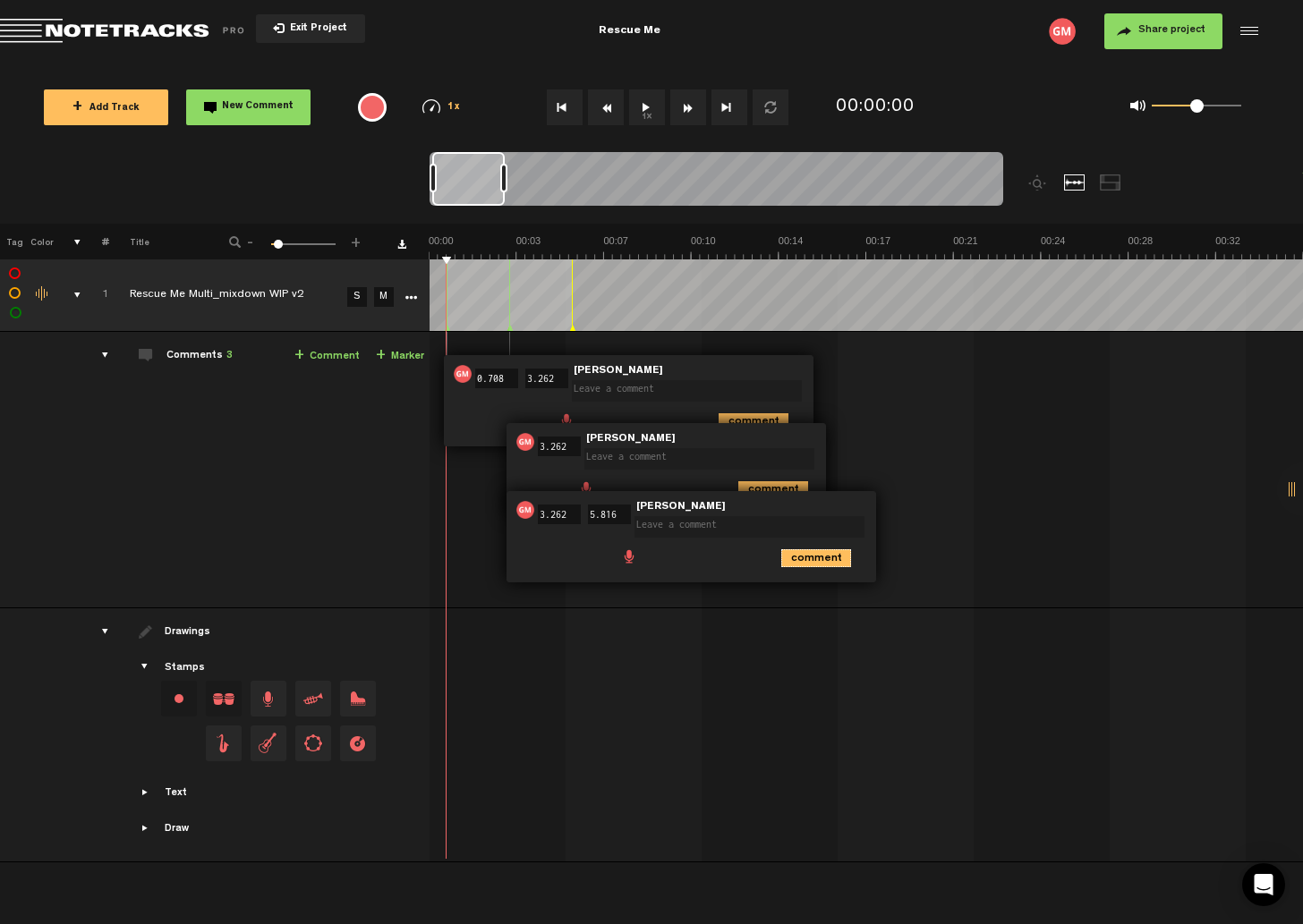 click on "comment" at bounding box center (816, 558) 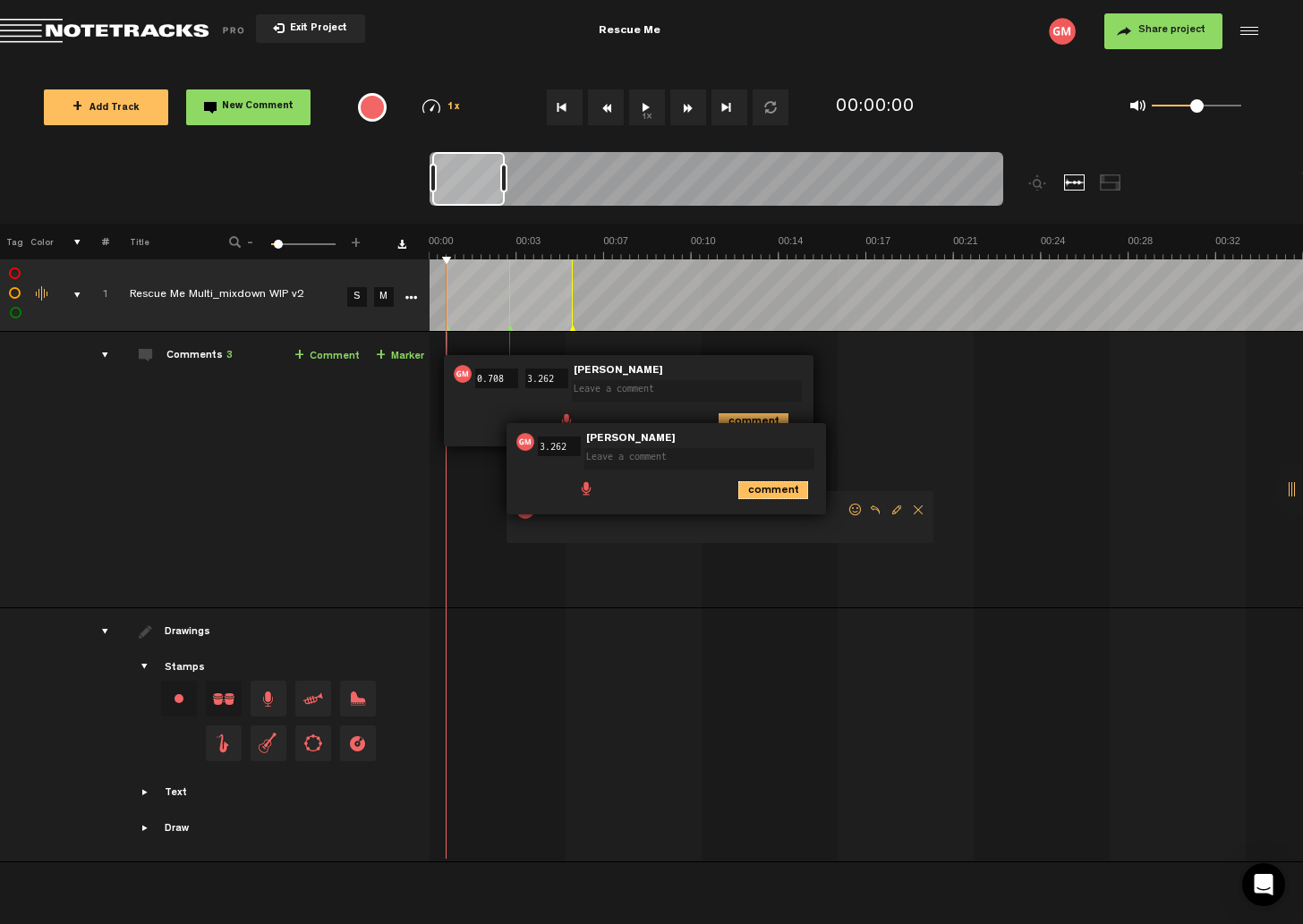 click on "comment" at bounding box center (773, 490) 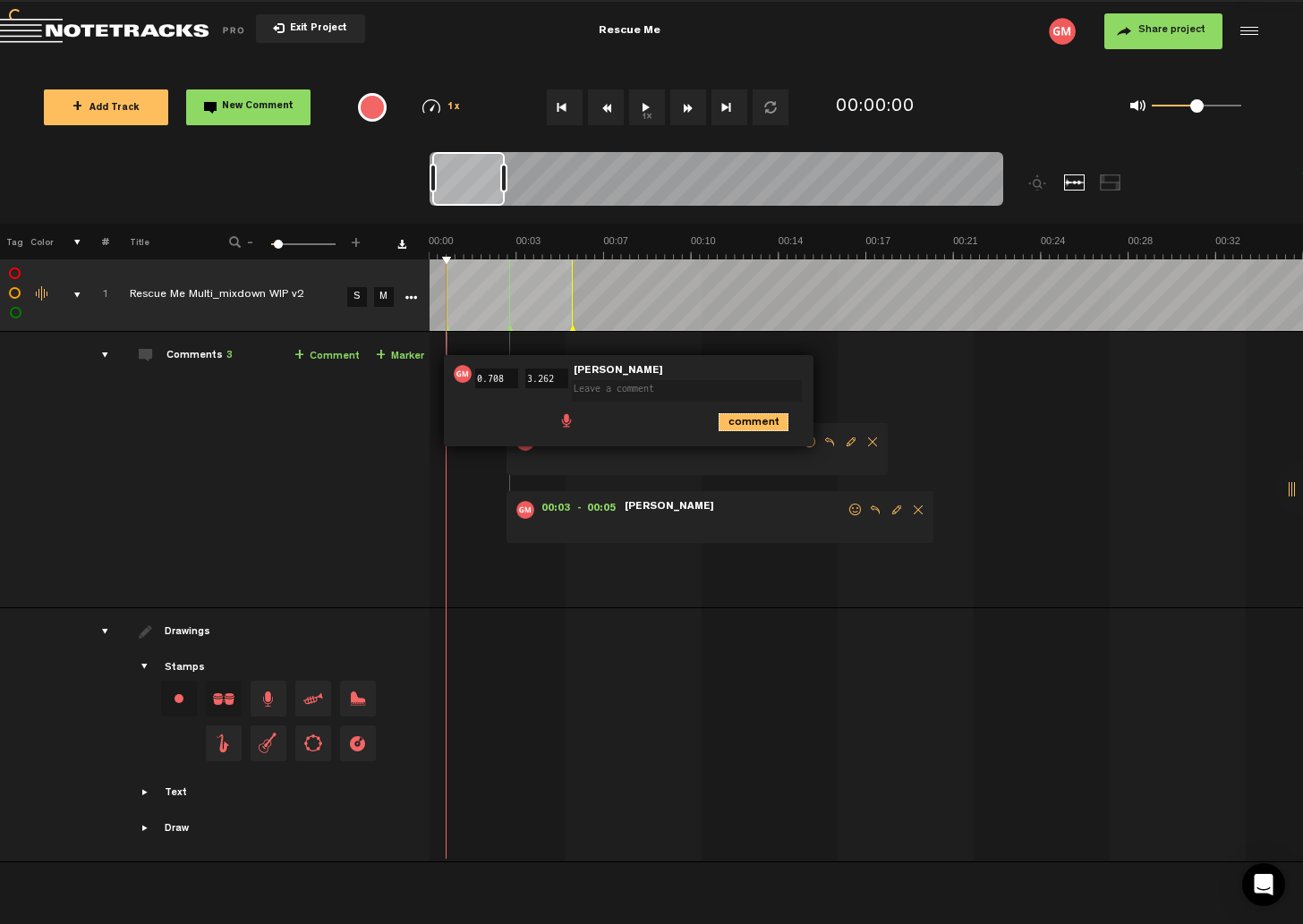 click on "comment" at bounding box center [754, 422] 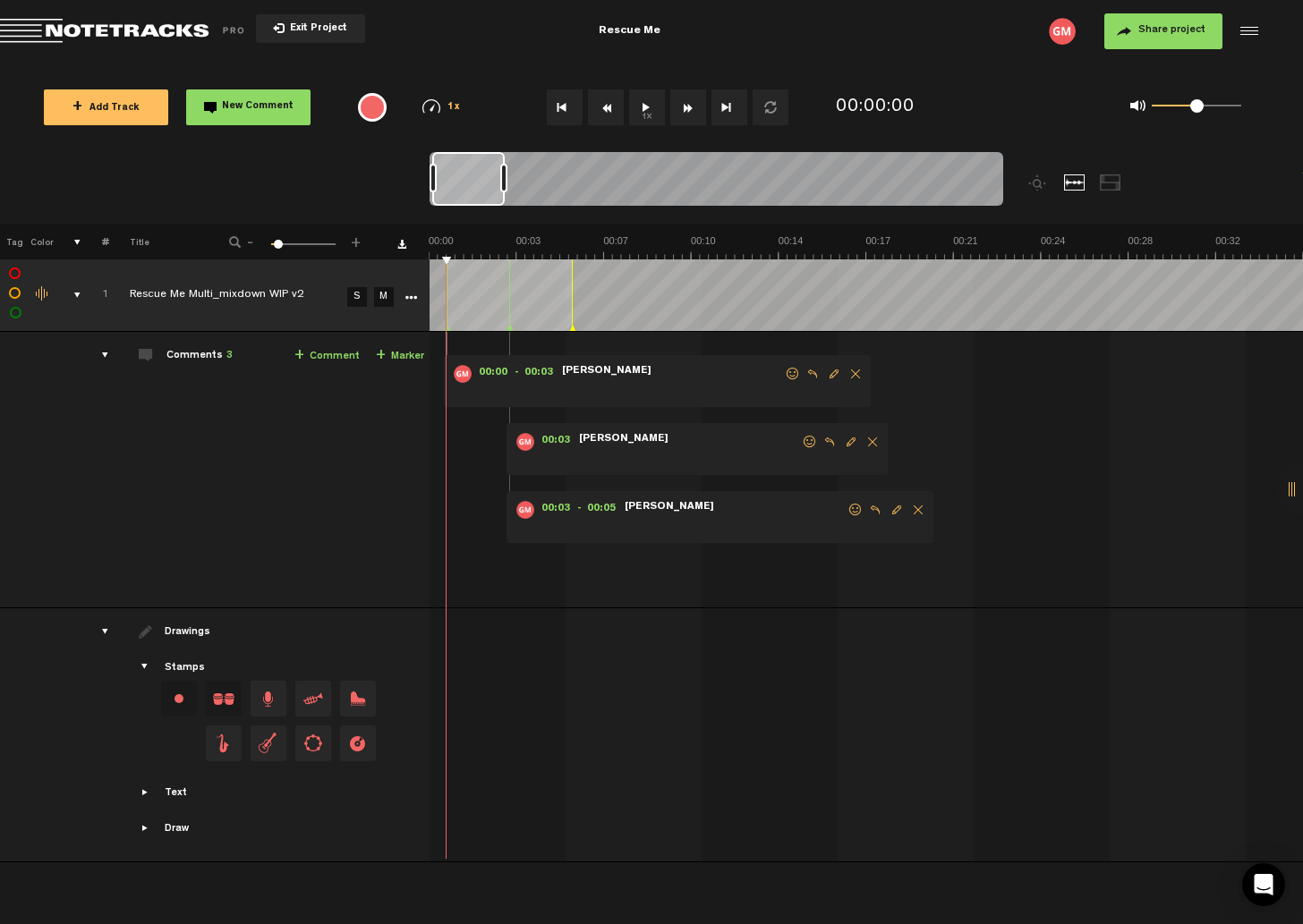 click at bounding box center [856, 374] 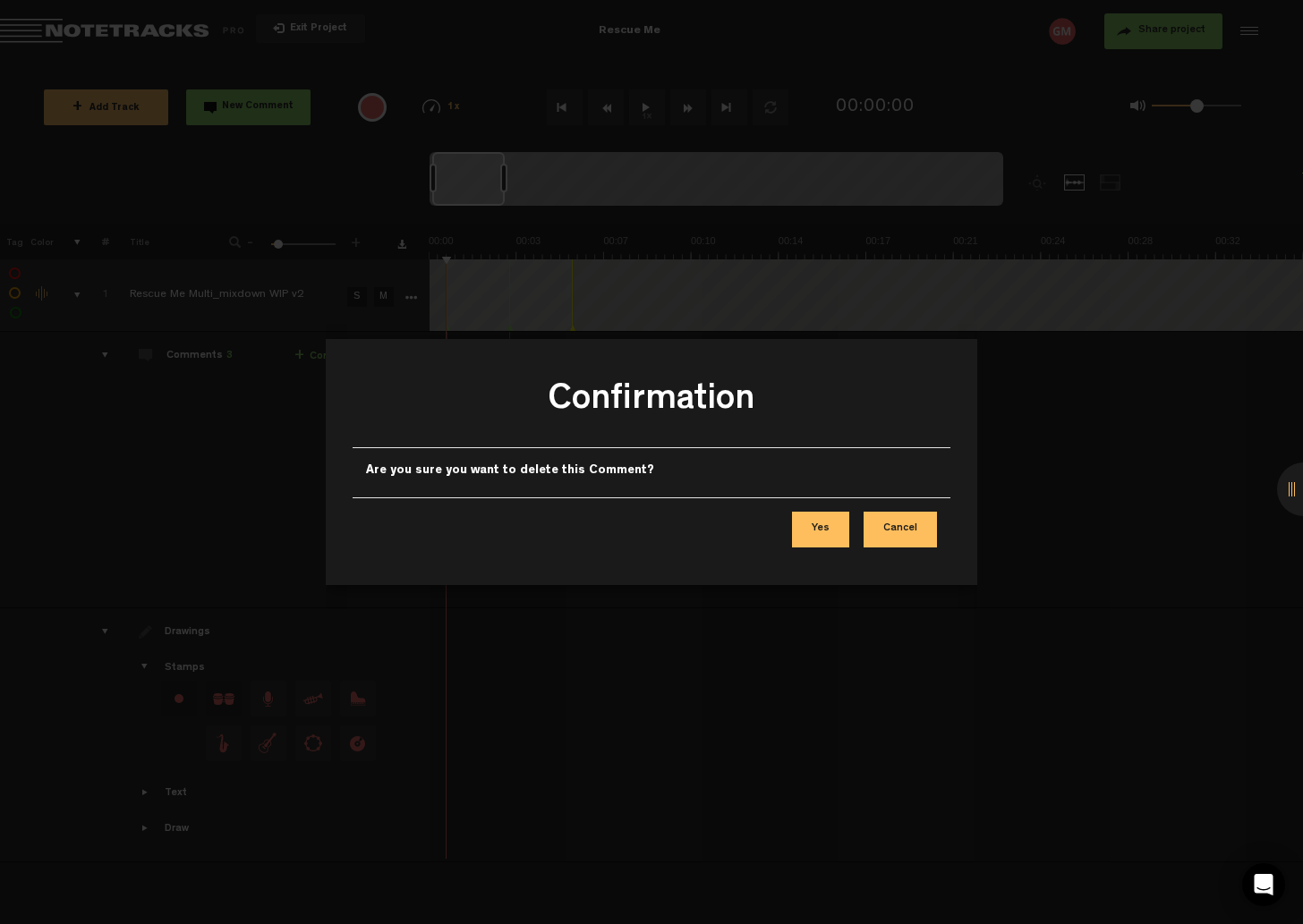 click on "Yes" at bounding box center [821, 530] 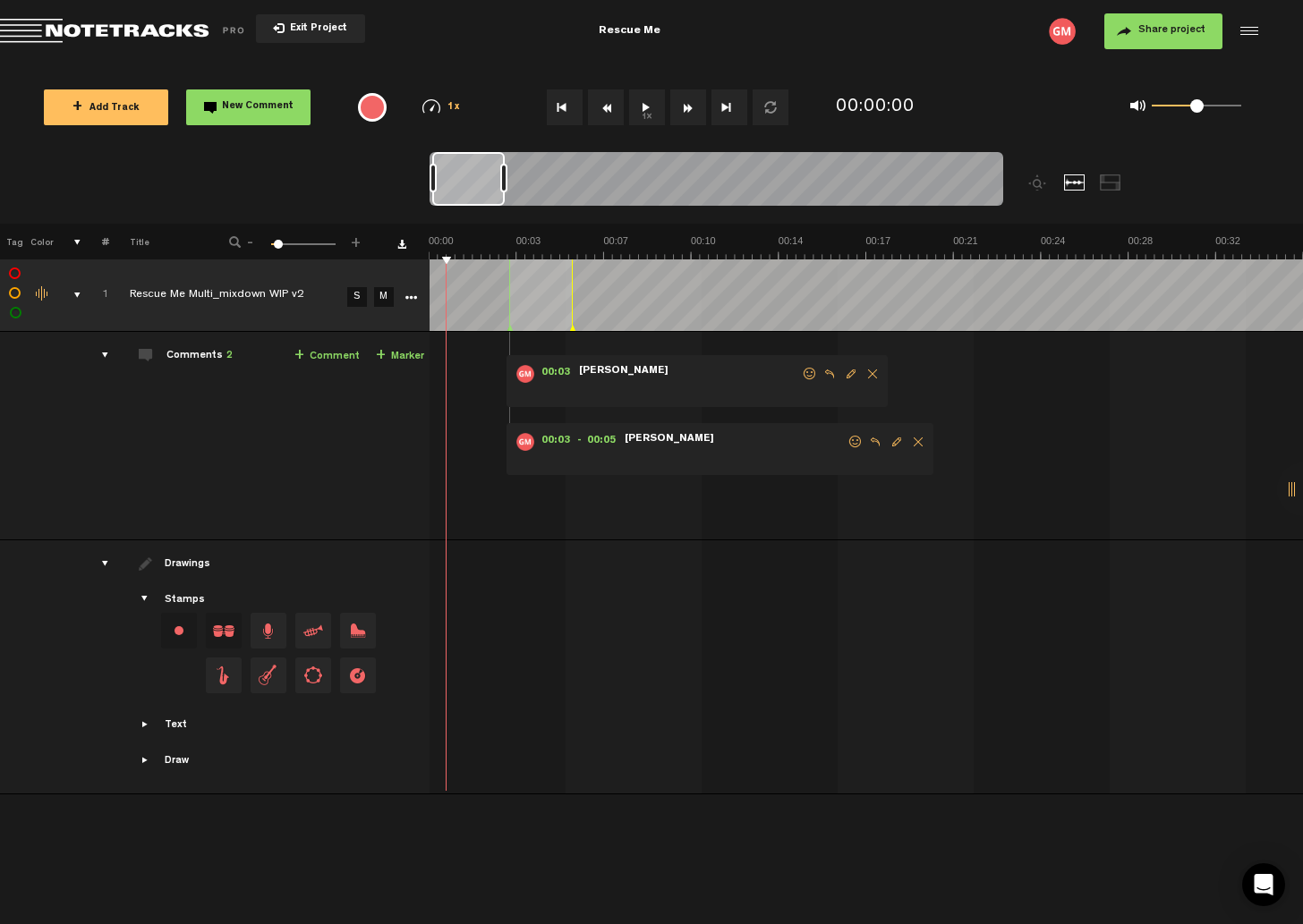 click at bounding box center (873, 374) 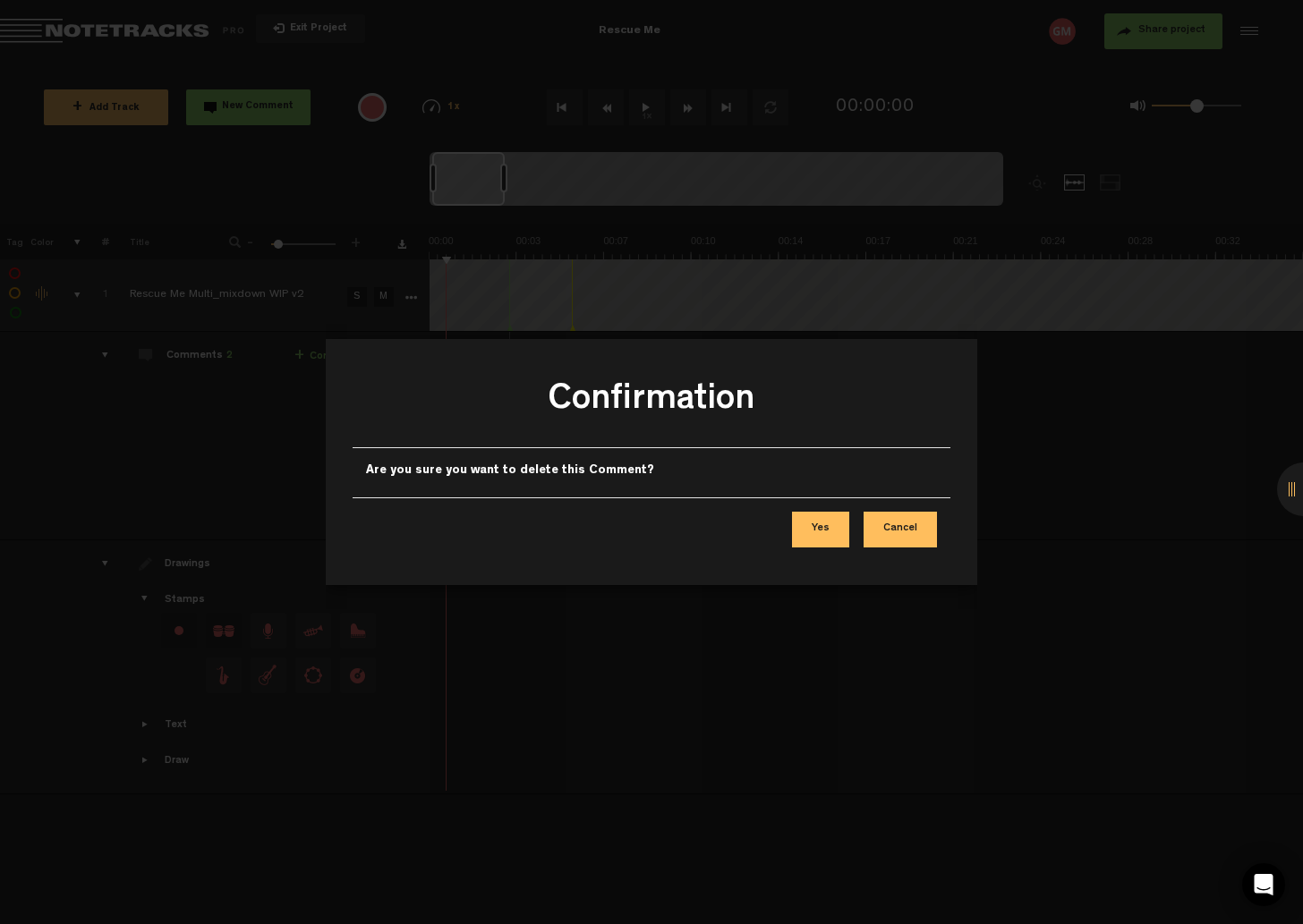 drag, startPoint x: 824, startPoint y: 529, endPoint x: 840, endPoint y: 515, distance: 21.26029 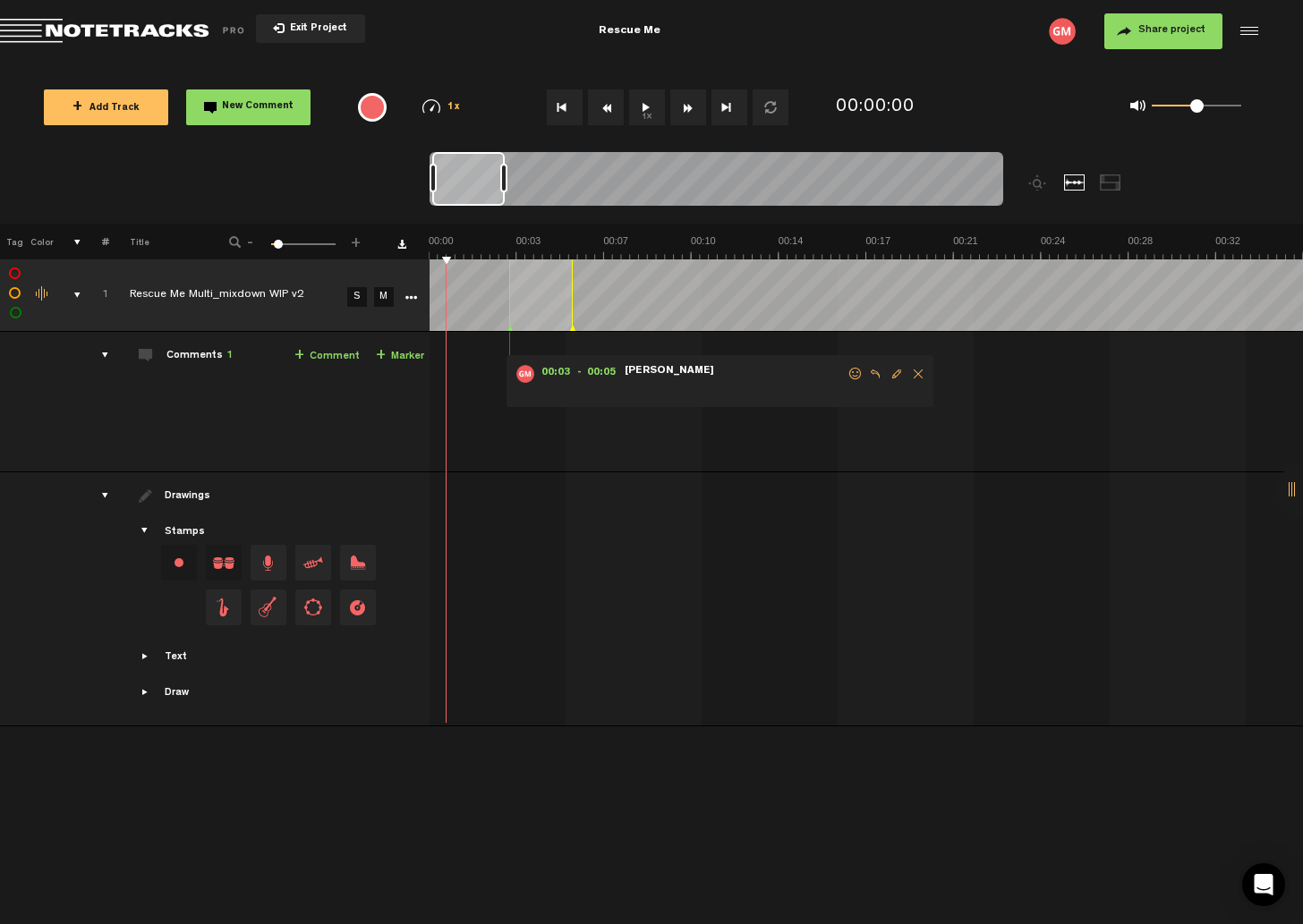 click at bounding box center [918, 374] 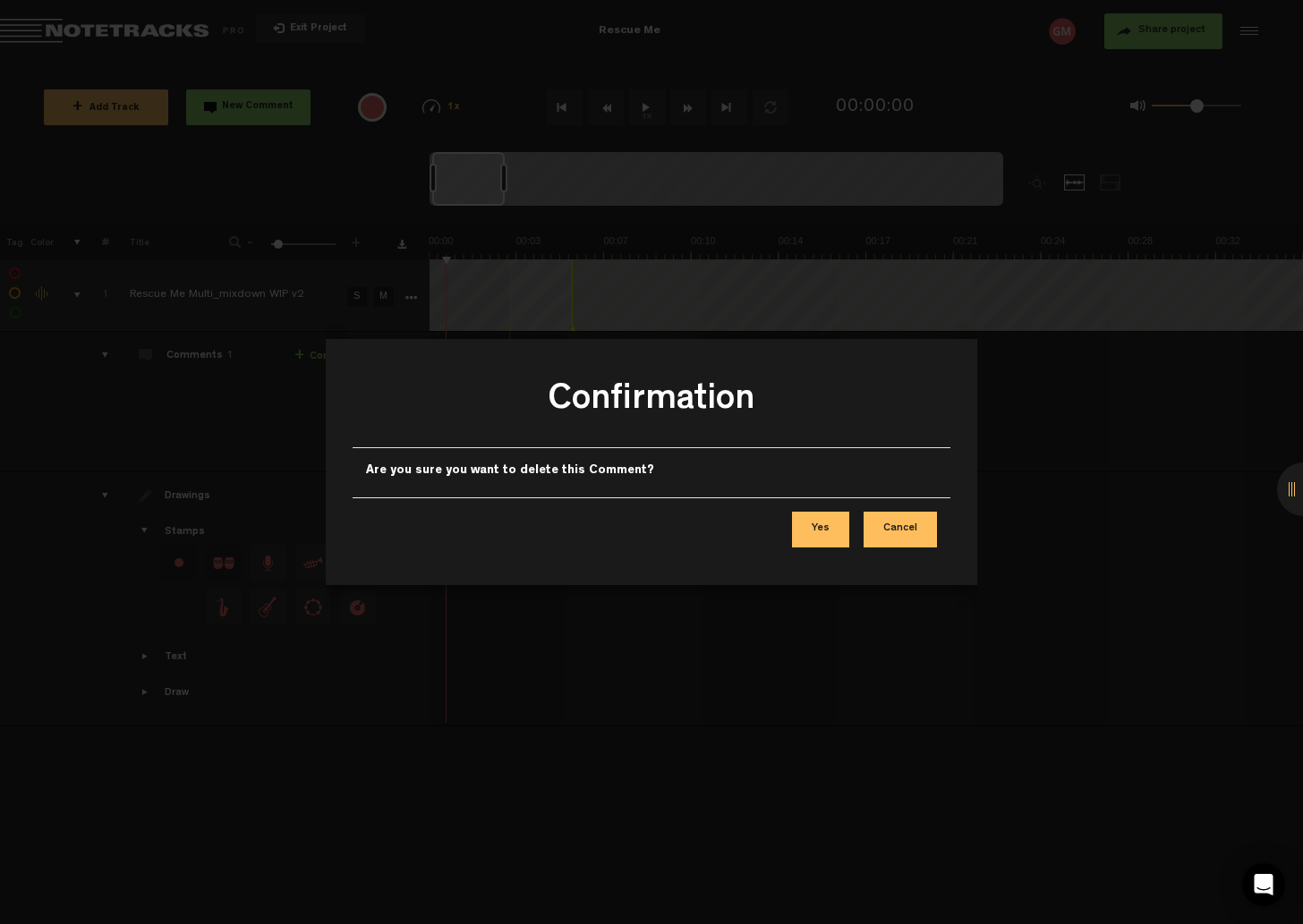 click on "Yes" at bounding box center (821, 530) 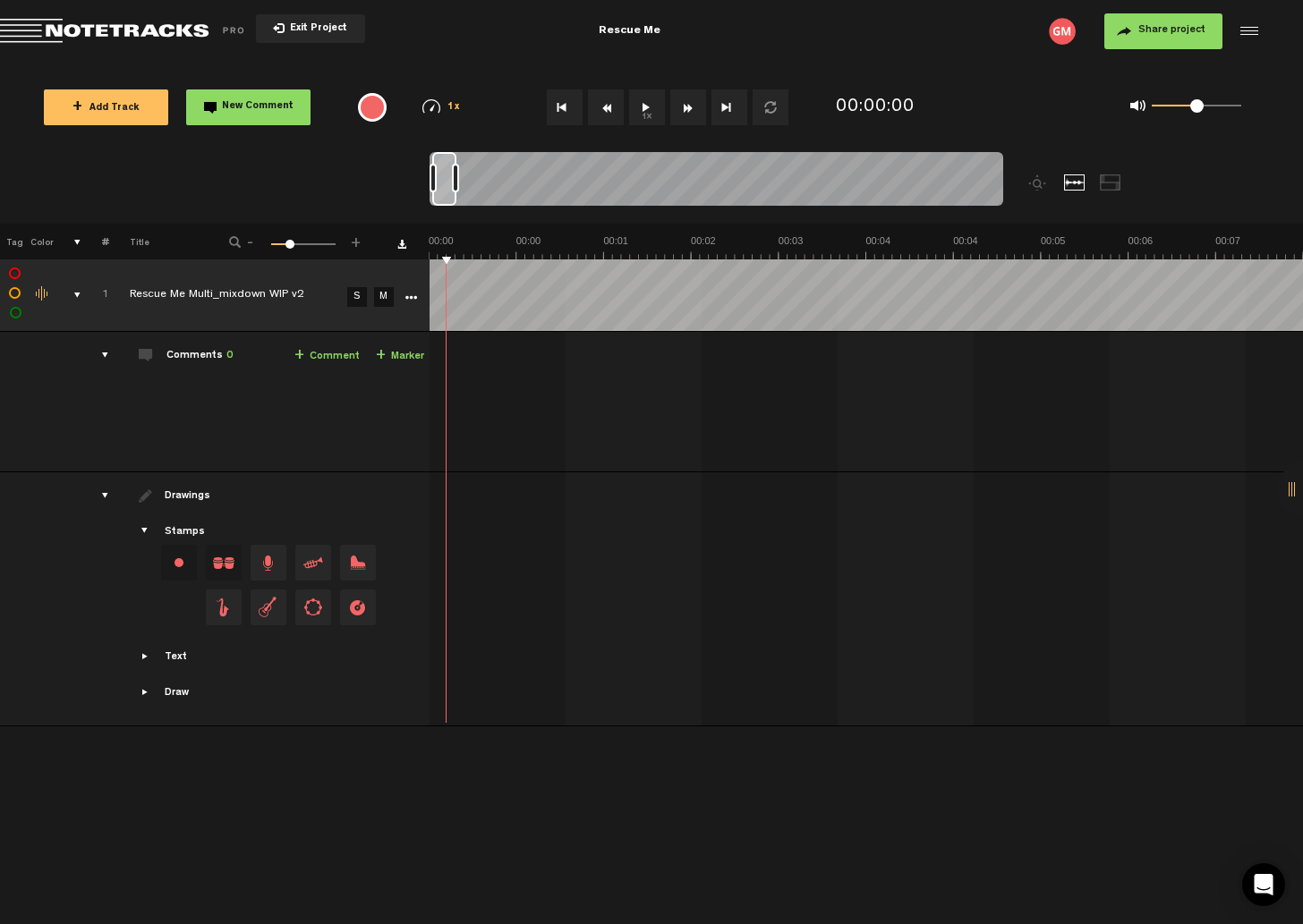 drag, startPoint x: 279, startPoint y: 243, endPoint x: 289, endPoint y: 245, distance: 10.19804 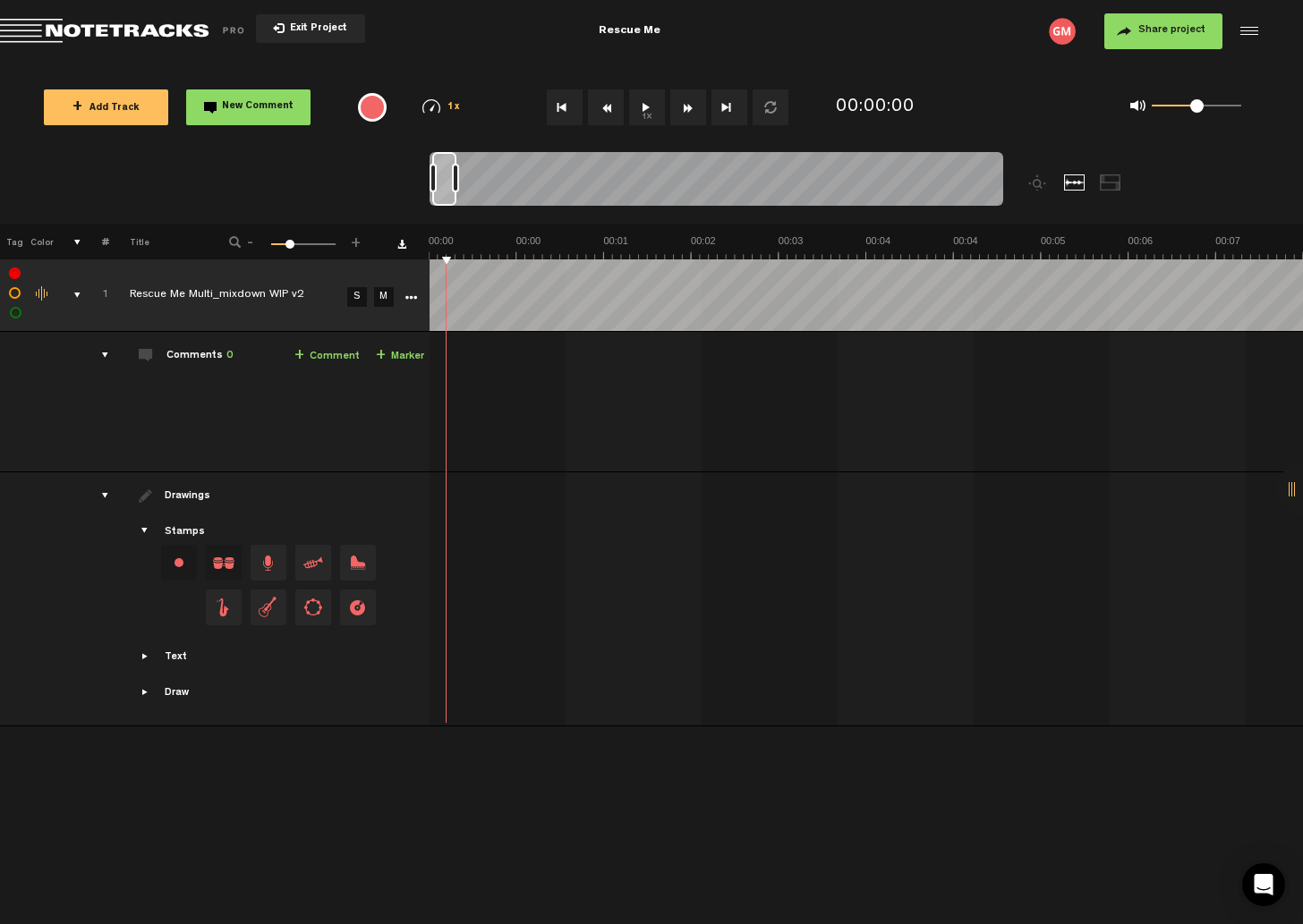 scroll, scrollTop: 0, scrollLeft: 1, axis: horizontal 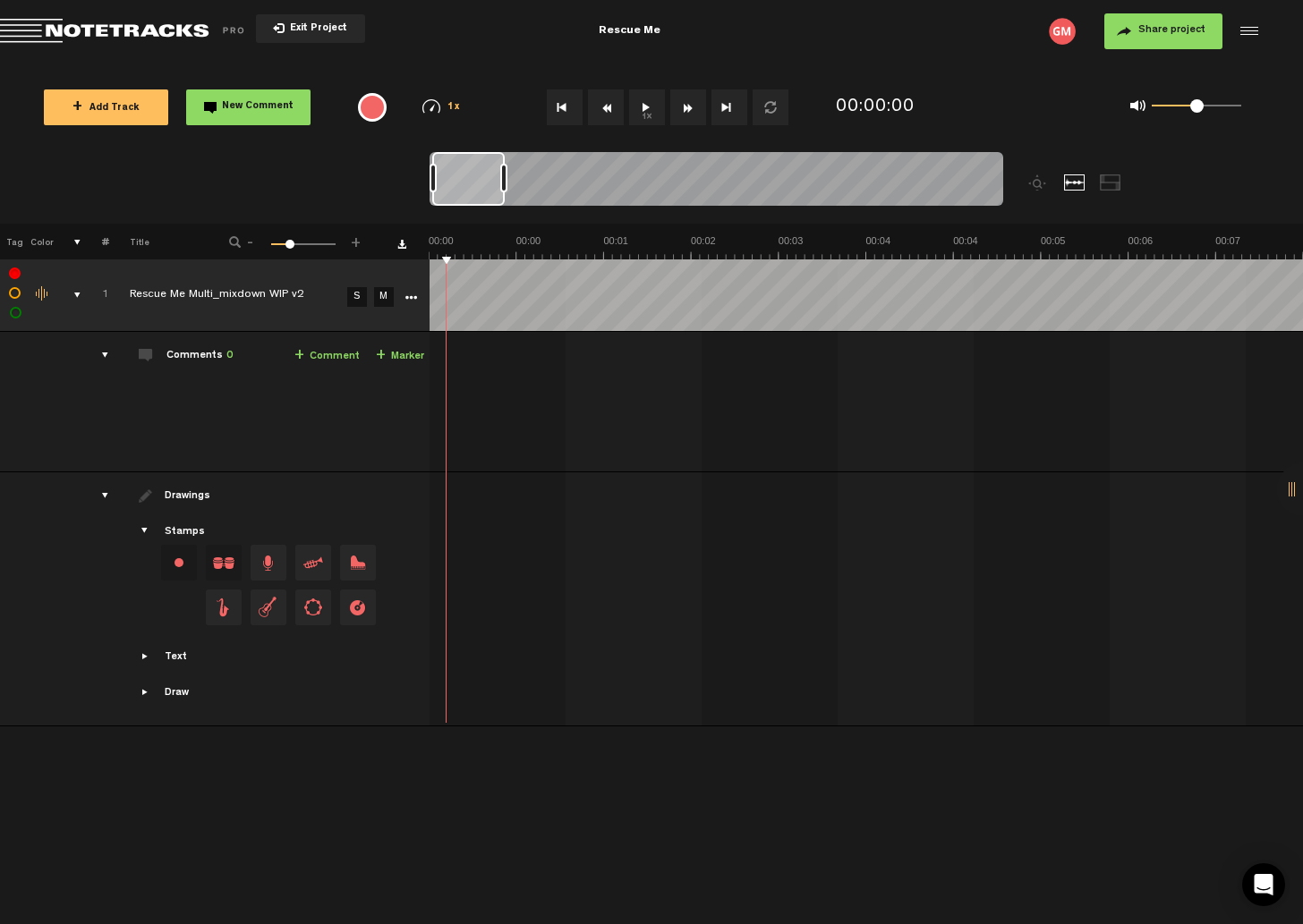 click at bounding box center [411, 298] 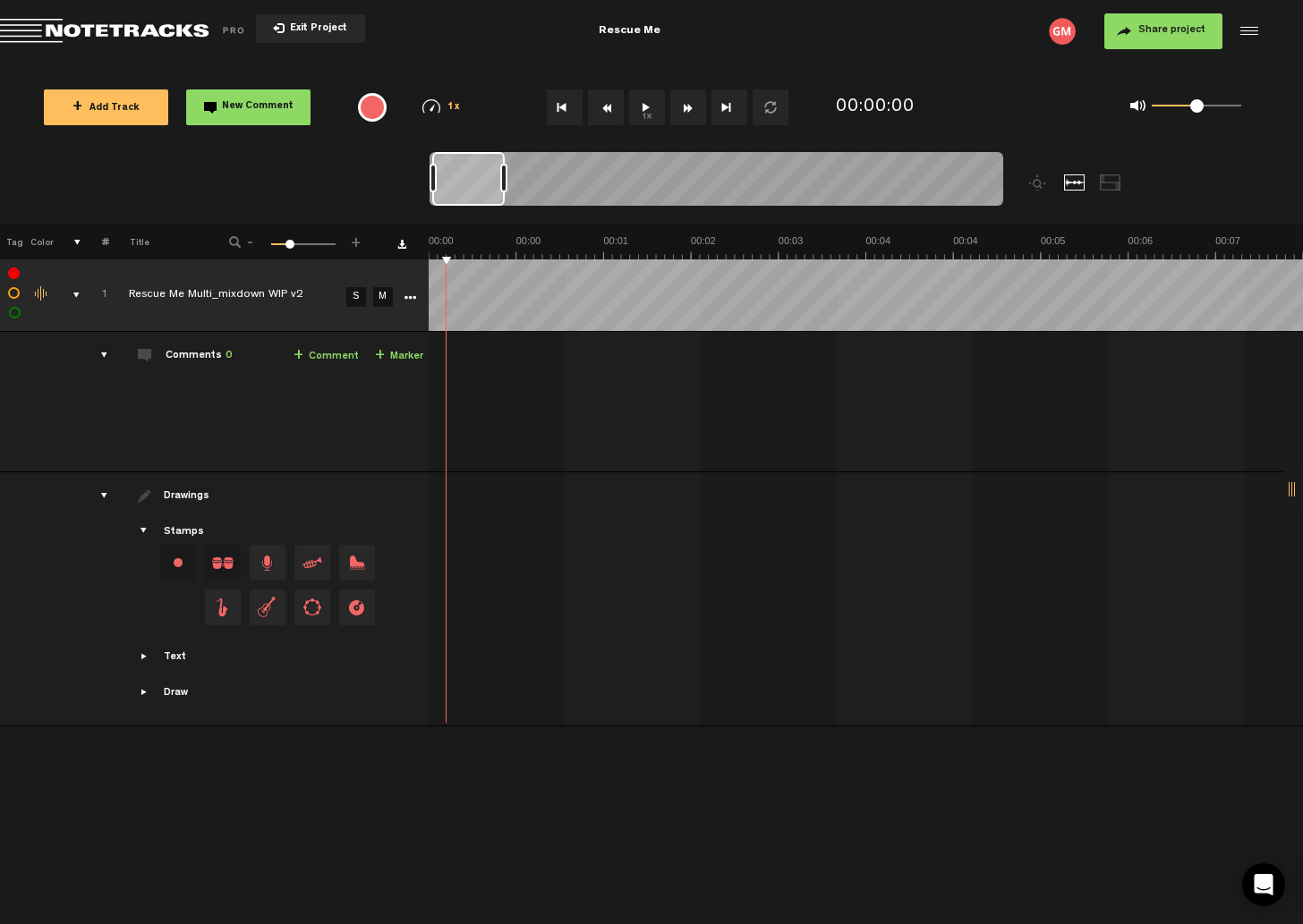 click at bounding box center (410, 298) 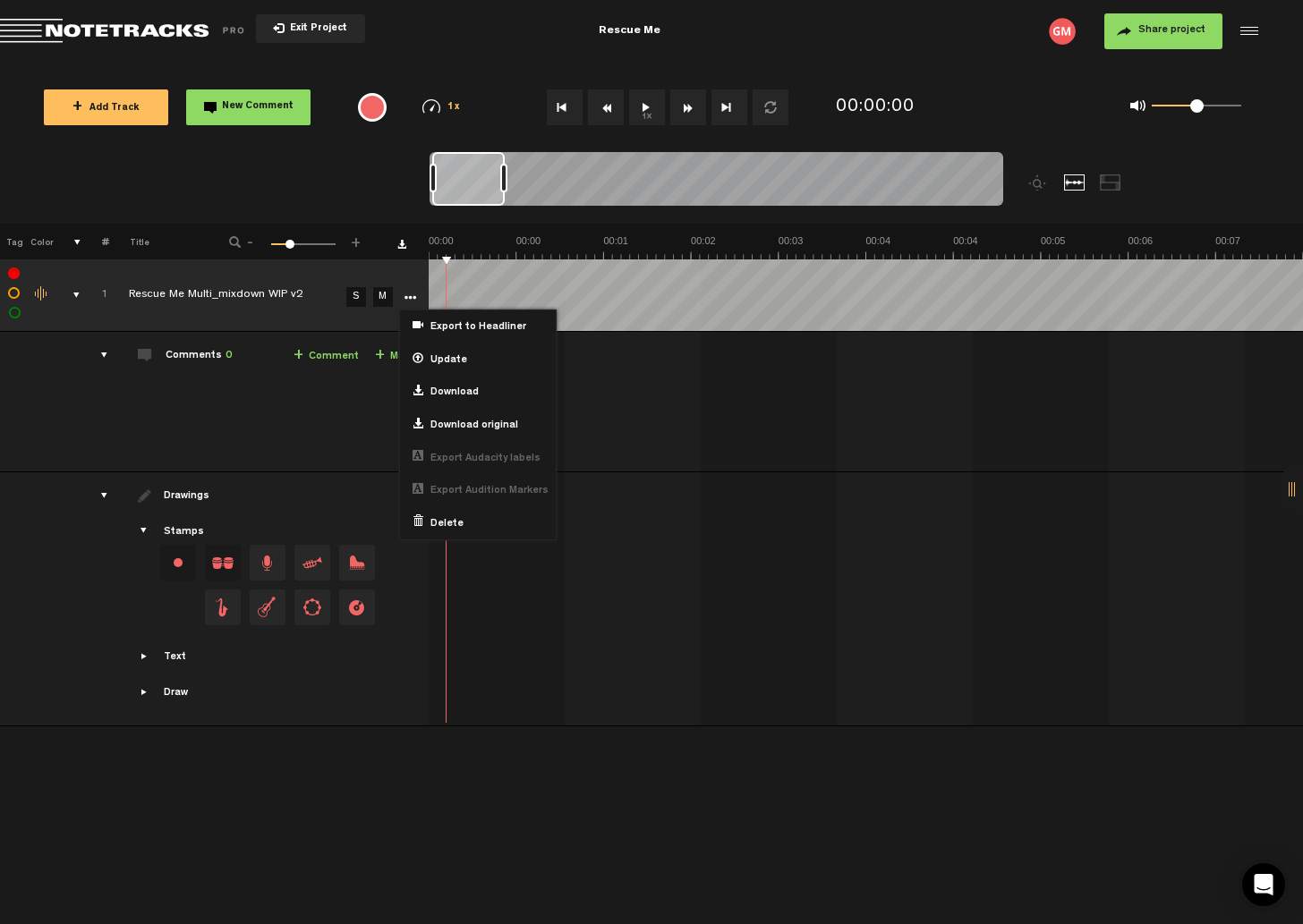 click at bounding box center (410, 298) 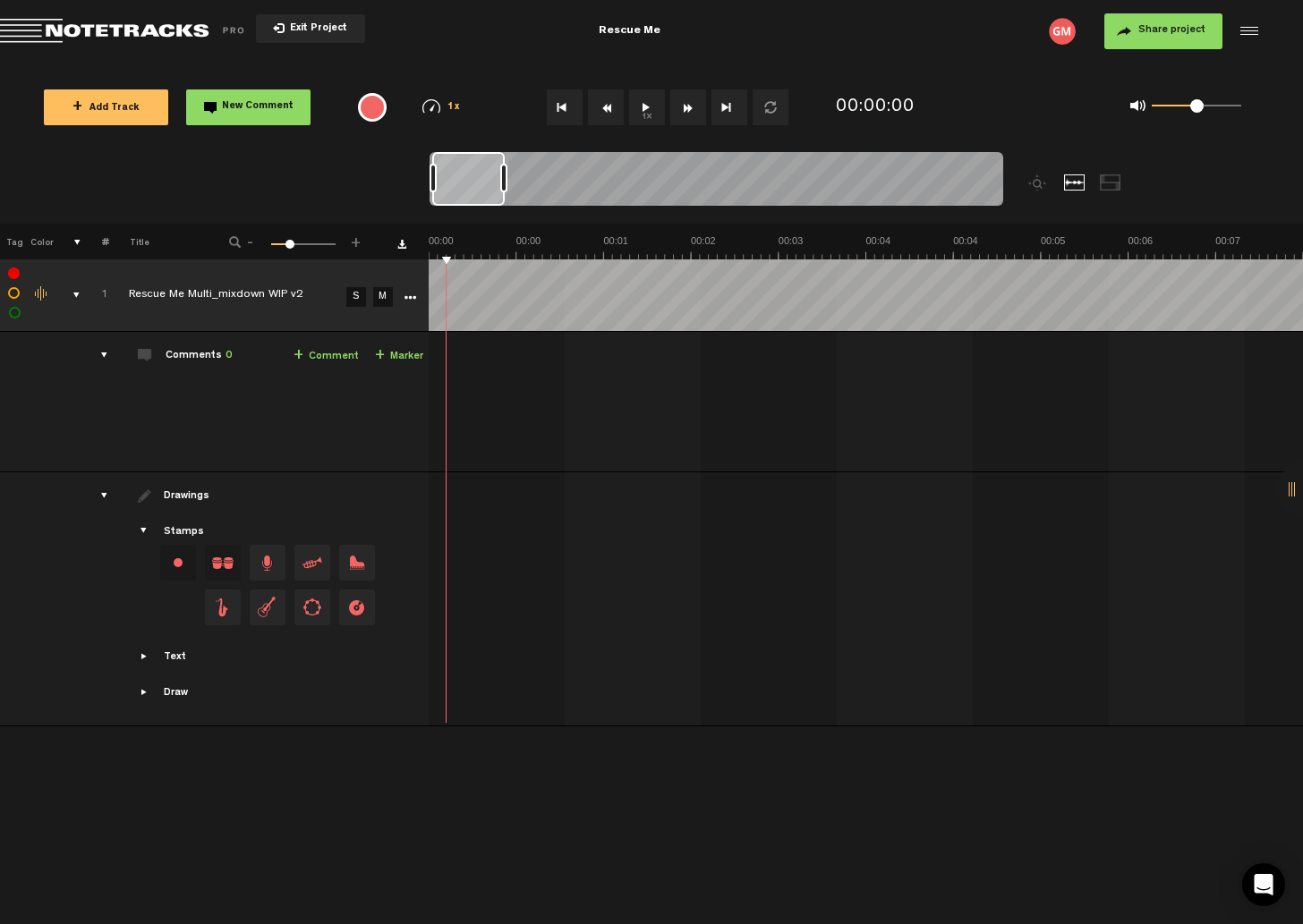 click on "+  New drawing Tag Color     # Title                -                 1   100   26                +                                                      1                                       Rescue Me Multi_mixdown WIP v2               S                M                                 Export to Headliner                 Update                 Download                 Download original                 Export Audacity labels                 Export Audition Markers                 Delete                                                                            Comments  0             + Comment                + Marker                            1         Rescue Me Multi_mixdown WIP v2                     S             M                         Rescue Me Multi_mixdown WIP v2 by Greg Moyer  0 collaborators                                          Drawings                                               Stamps" at bounding box center (651, 457) 